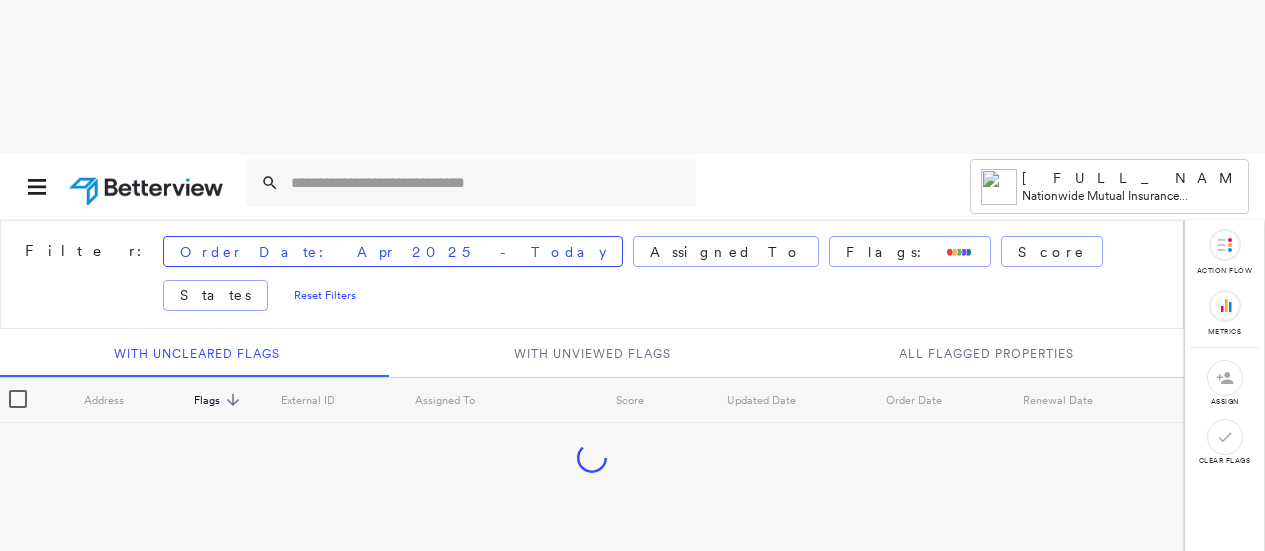scroll, scrollTop: 0, scrollLeft: 0, axis: both 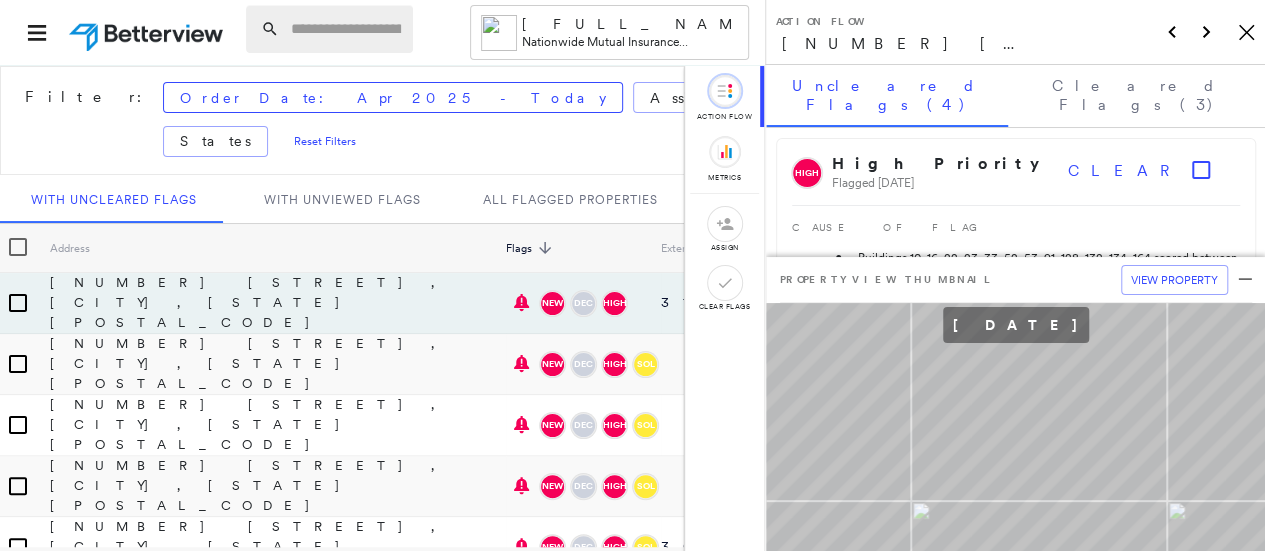 click at bounding box center [346, 29] 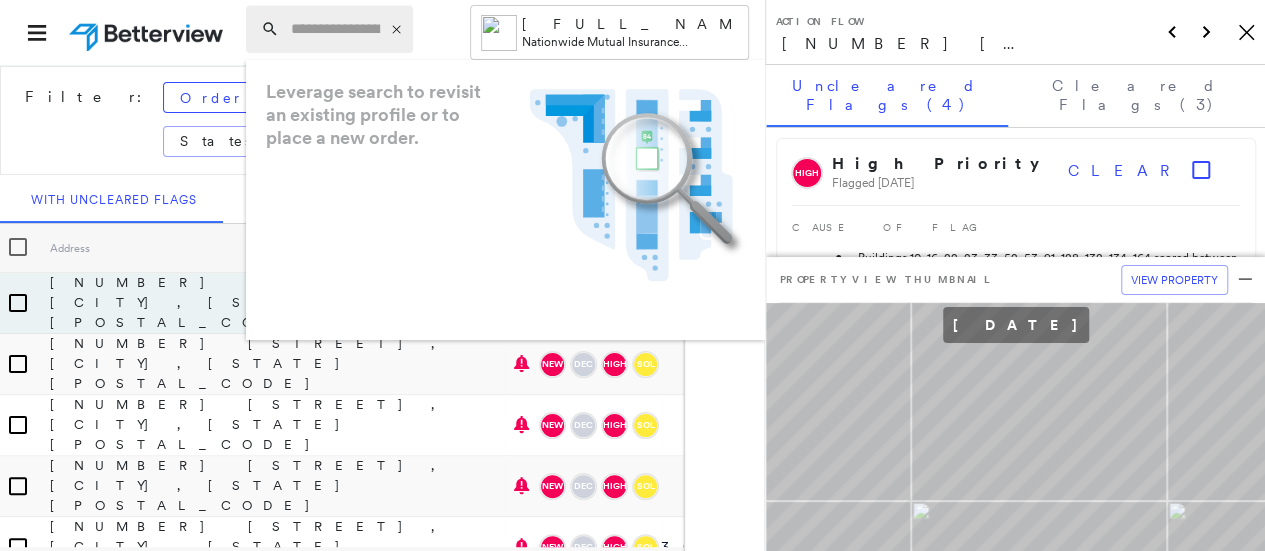 click at bounding box center [335, 29] 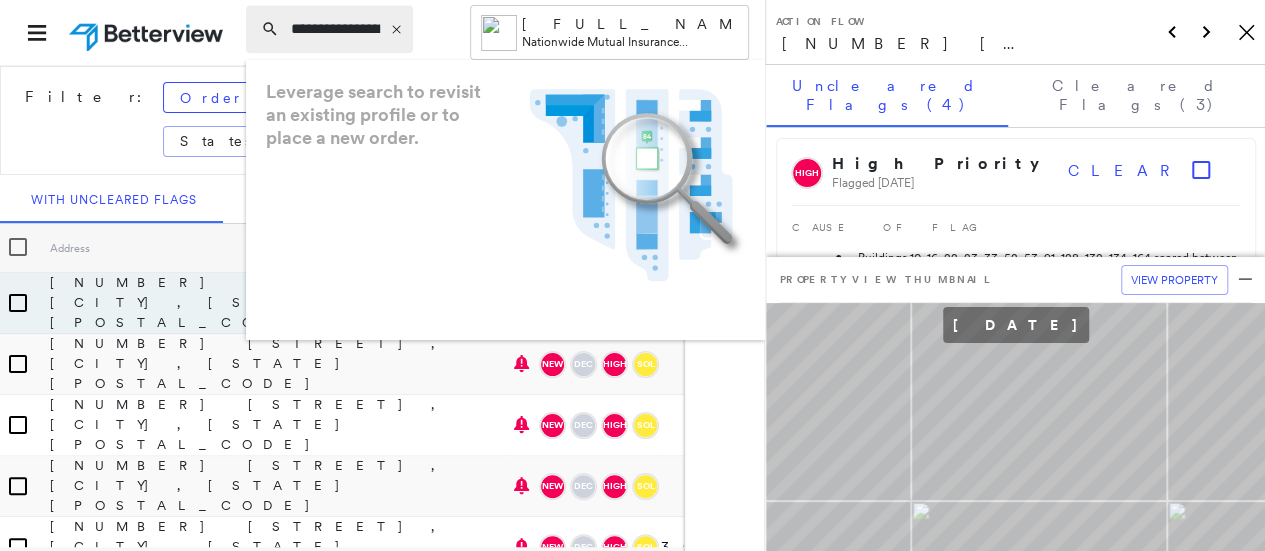 scroll, scrollTop: 0, scrollLeft: 228, axis: horizontal 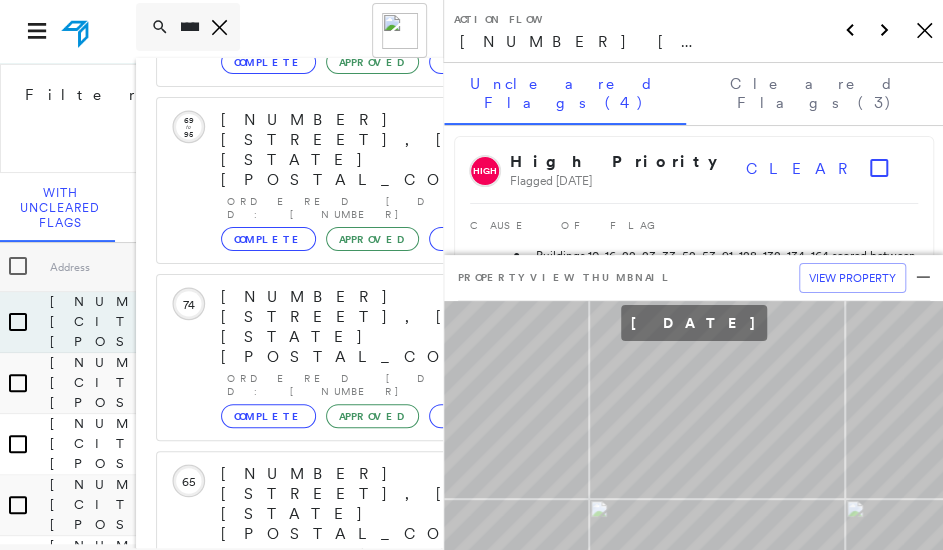 type on "**********" 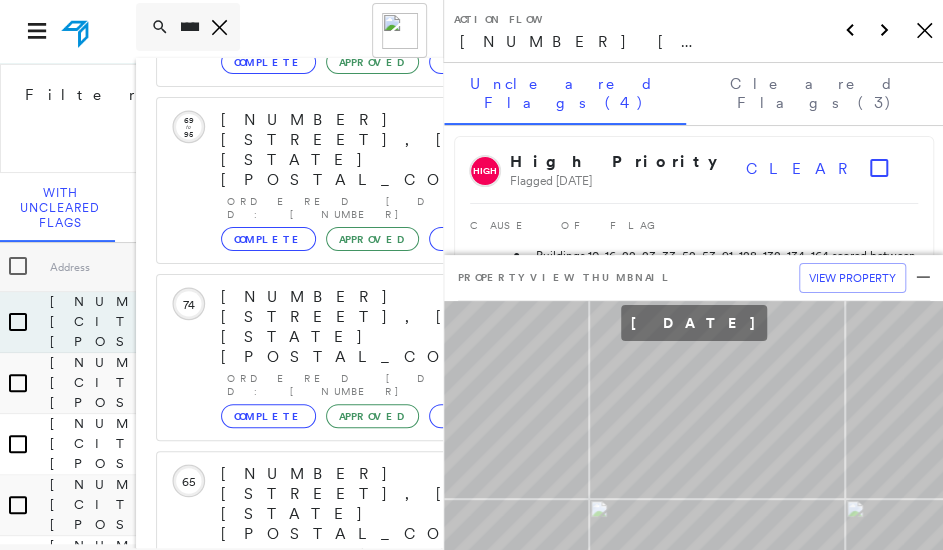scroll, scrollTop: 0, scrollLeft: 0, axis: both 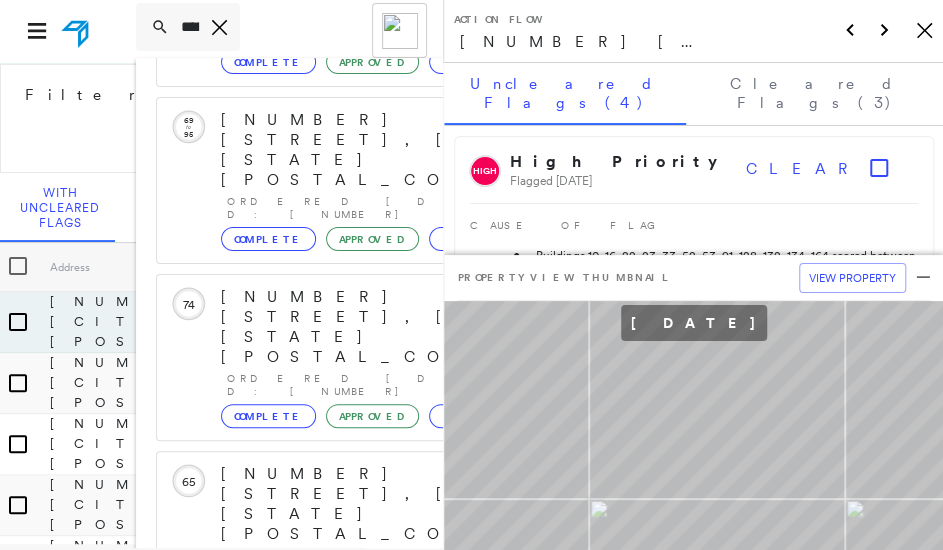 click on "Show  5  more existing properties" at bounding box center (394, 838) 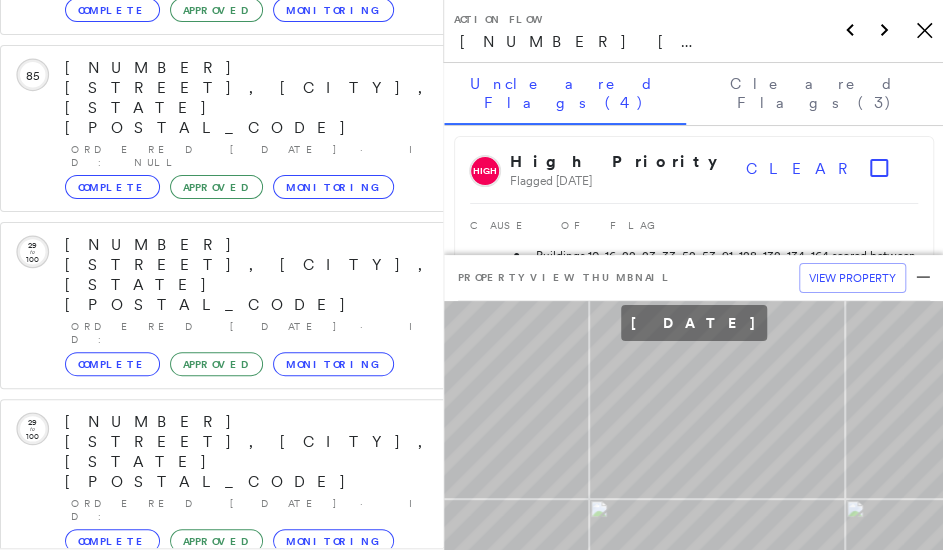 scroll, scrollTop: 739, scrollLeft: 0, axis: vertical 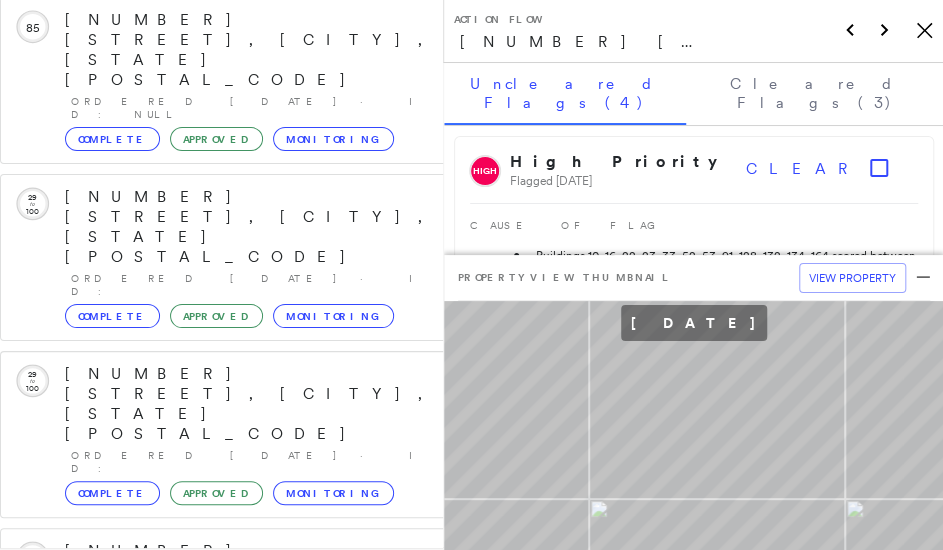 click on "[NUMBER] [STREET], [CITY], [STATE] [POSTAL_CODE]" at bounding box center [225, 1237] 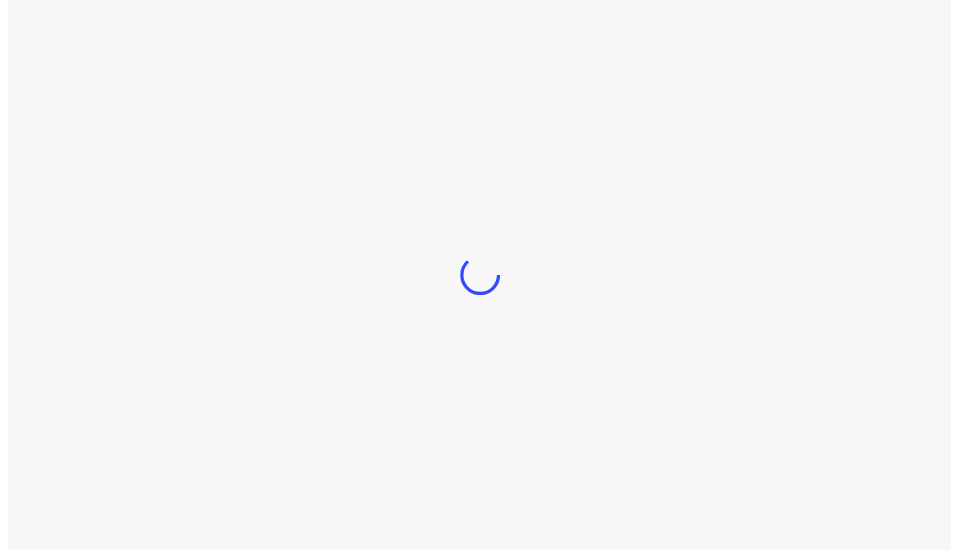 scroll, scrollTop: 0, scrollLeft: 0, axis: both 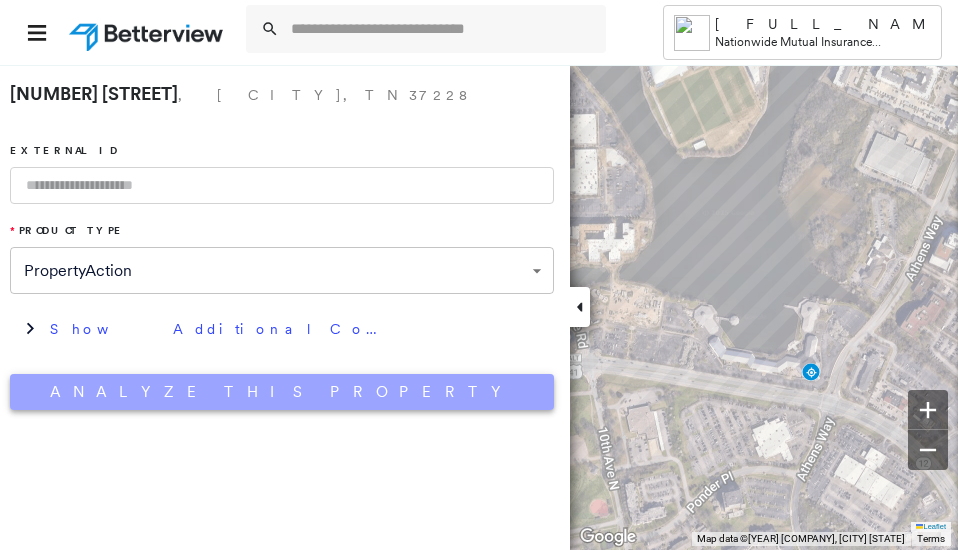 click on "Analyze This Property" at bounding box center [282, 392] 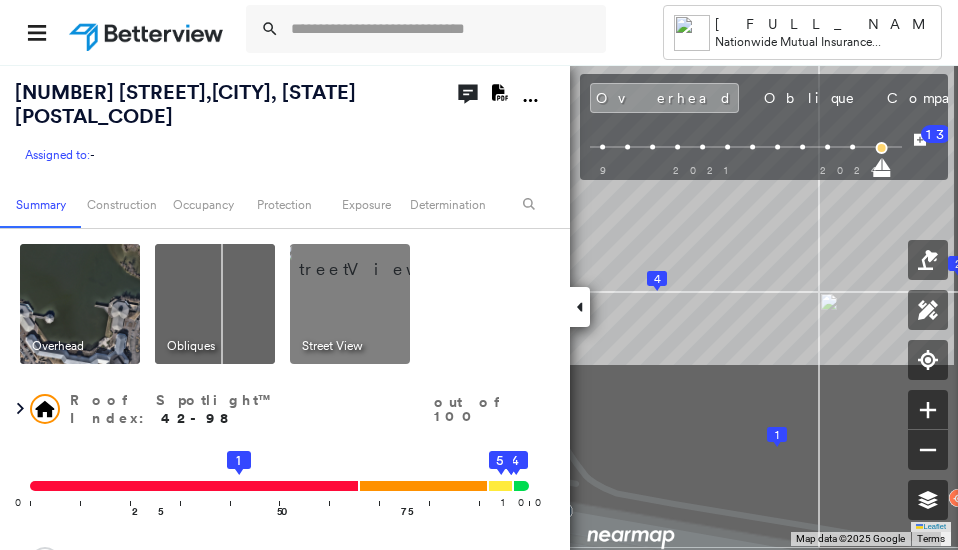 click on "[NUMBER] [STREET] ,  [CITY], [STATE] [POSTAL_CODE] Assigned to:  - Assigned to:  - Assigned to:  - Open Comments Download PDF Report Summary Construction Occupancy Protection Exposure Determination Overhead Obliques Street View Roof Spotlight™ Index :  42-98 out of 100 0 100 25 50 1 75 2 3 4 5 Building Roof Scores 5 Buildings Policy Information Flags :  3 (0 cleared, 3 uncleared) Construction Roof Spotlights :  Tarp, Staining, Overhang, Chimney, Vent and 1 more Property Features :  Car, Patio Furniture, Water Hazard, Playground, Cracked Pavement and 4 more Roof Size & Shape :  5 buildings  Occupancy Place Detail Smarty Streets - Surrounding Properties Geocode Protection Exposure FEMA Risk Index Additional Perils Determination Flags :  3 (0 cleared, 3 uncleared) Uncleared Flags (3) Cleared Flags  (0) DEC Decrease In Roof Score Flagged [DATE] Clear NEW Damage Flagged [DATE] Clear HIGH High Priority Flagged [DATE] Clear Action Taken New Entry History Quote/New Business Terms & Conditions General Save 13" at bounding box center [479, 307] 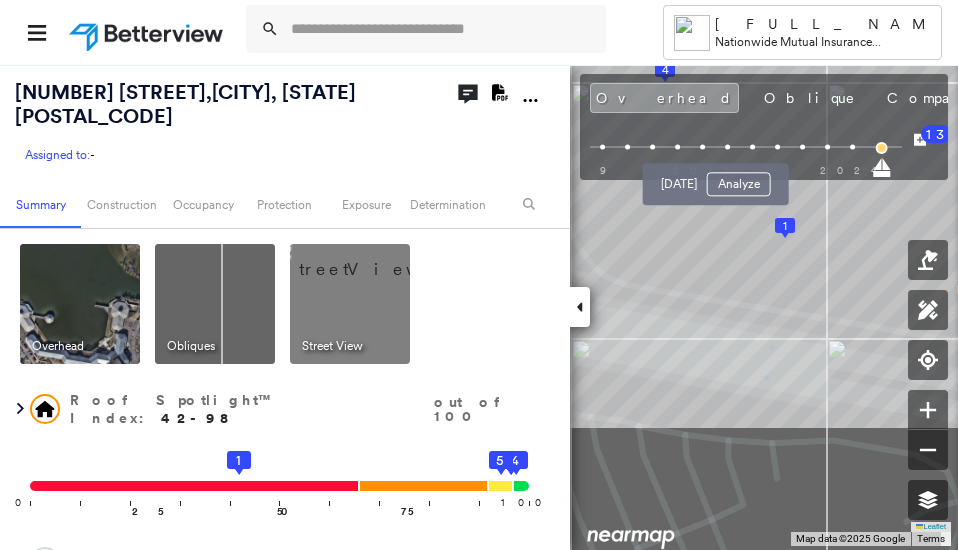 click on "Tower [FULL_NAME] Nationwide Mutual Insurance Company  -   Commercial Lines-Imagery [NUMBER] [STREET] ,  [CITY], [STATE] [POSTAL_CODE] Assigned to:  - Assigned to:  - Assigned to:  - Open Comments Download PDF Report Summary Construction Occupancy Protection Exposure Determination Overhead Obliques Street View Roof Spotlight™ Index :  42-98 out of 100 0 100 25 50 1 75 2 3 4 5 Building Roof Scores 5 Buildings Policy Information Flags :  3 (0 cleared, 3 uncleared) Construction Roof Spotlights :  Tarp, Staining, Overhang, Chimney, Vent and 1 more Property Features :  Car, Patio Furniture, Water Hazard, Playground, Cracked Pavement and 4 more Roof Size & Shape :  5 buildings  Occupancy Place Detail Smarty Streets - Surrounding Properties Geocode Protection Exposure FEMA Risk Index Additional Perils Determination Flags :  3 (0 cleared, 3 uncleared) Uncleared Flags (3) Cleared Flags  (0) DEC Decrease In Roof Score Flagged [DATE] Clear NEW Damage Flagged [DATE] Clear HIGH High Priority Flagged [DATE] Clear" at bounding box center [479, 275] 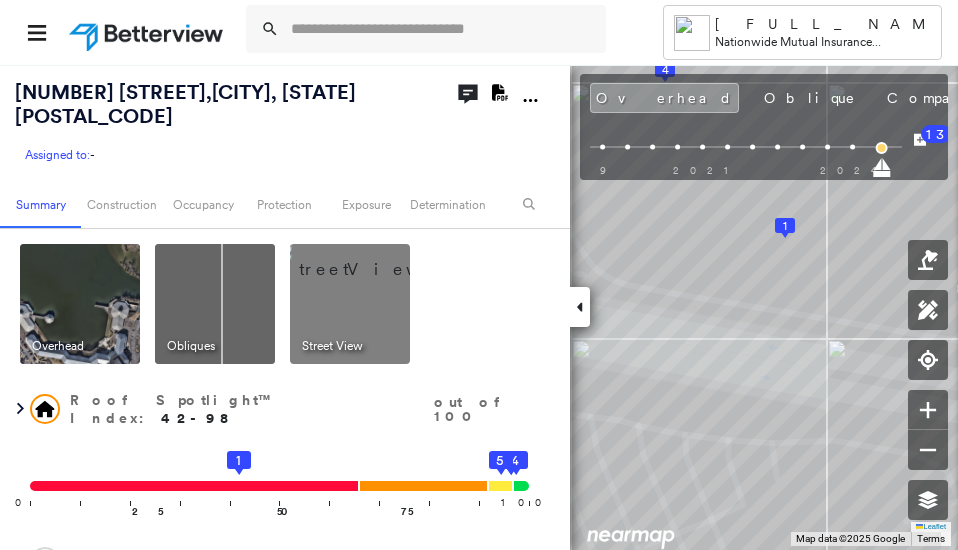 click 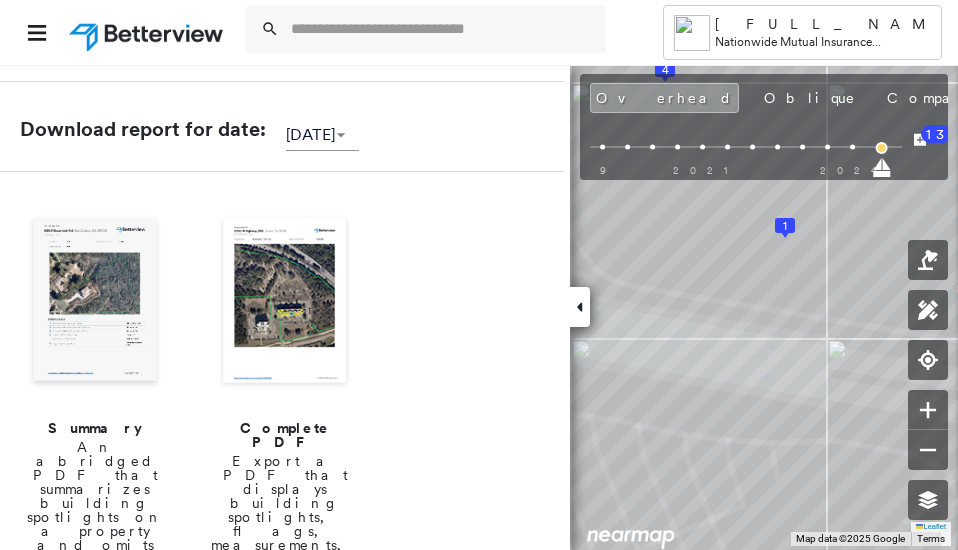 scroll, scrollTop: 14, scrollLeft: 0, axis: vertical 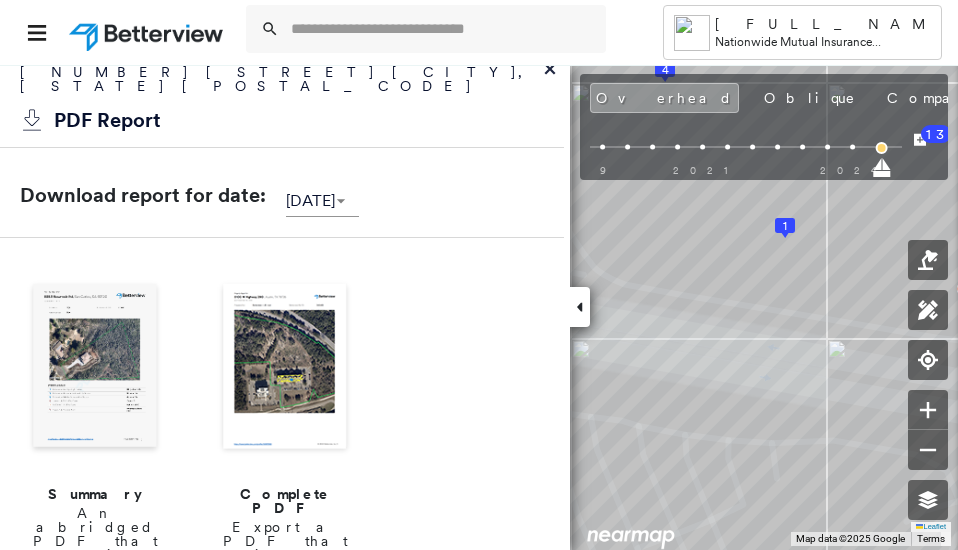 click at bounding box center (285, 368) 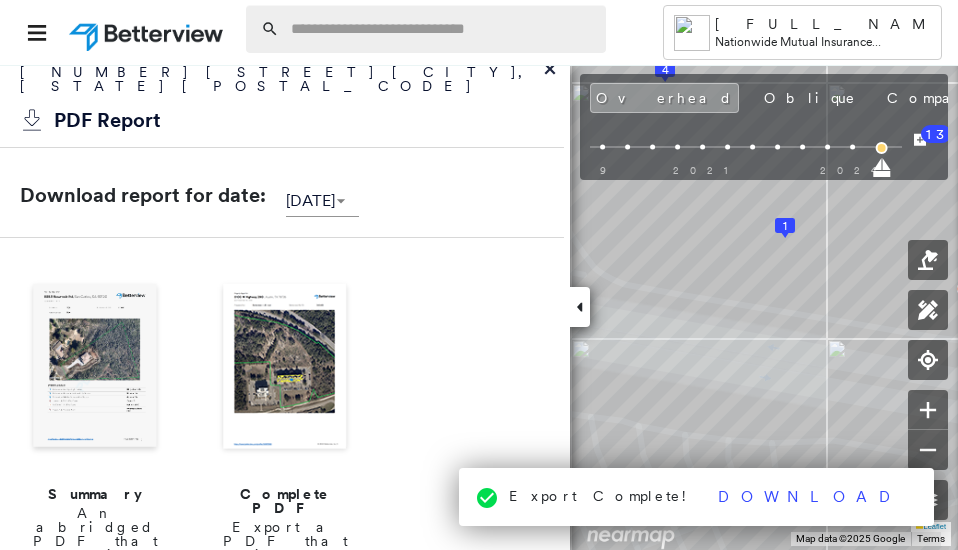 click at bounding box center (442, 29) 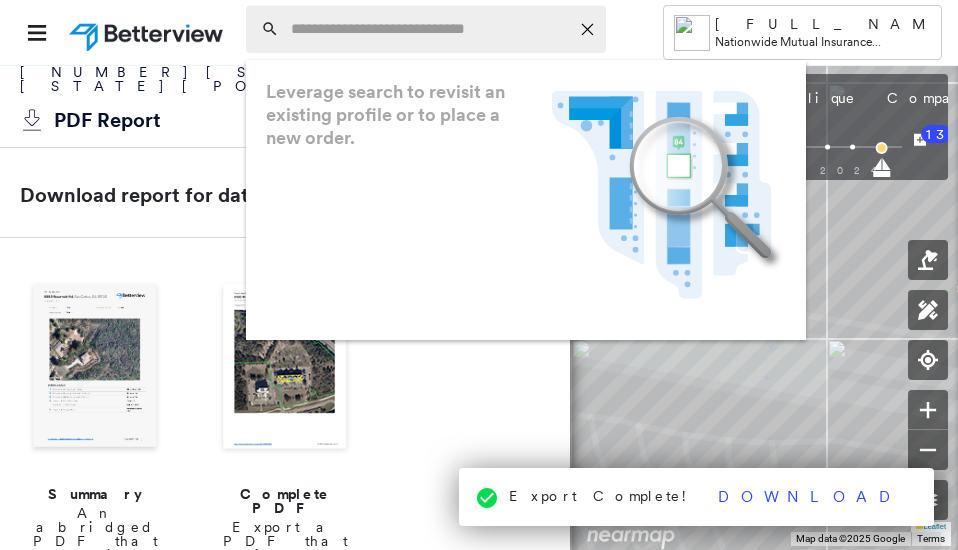 click on "Icon_Closemodal" 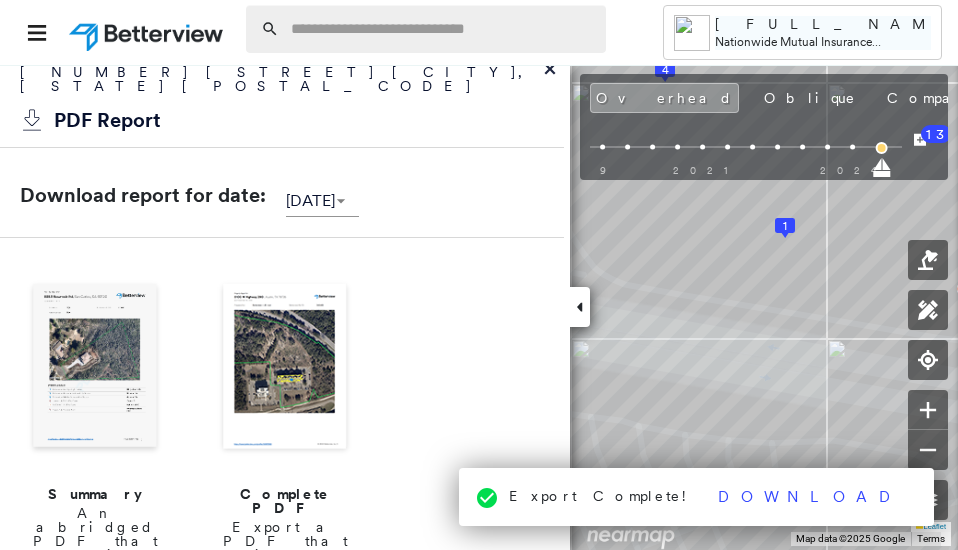 click on "Nationwide Mutual Insurance Company" at bounding box center (798, 50) 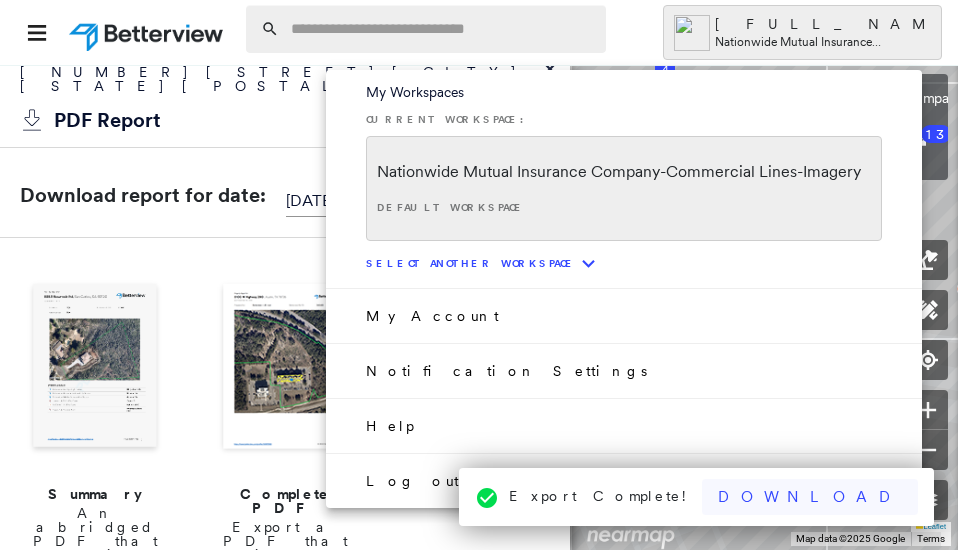 click on "Download" at bounding box center (810, 497) 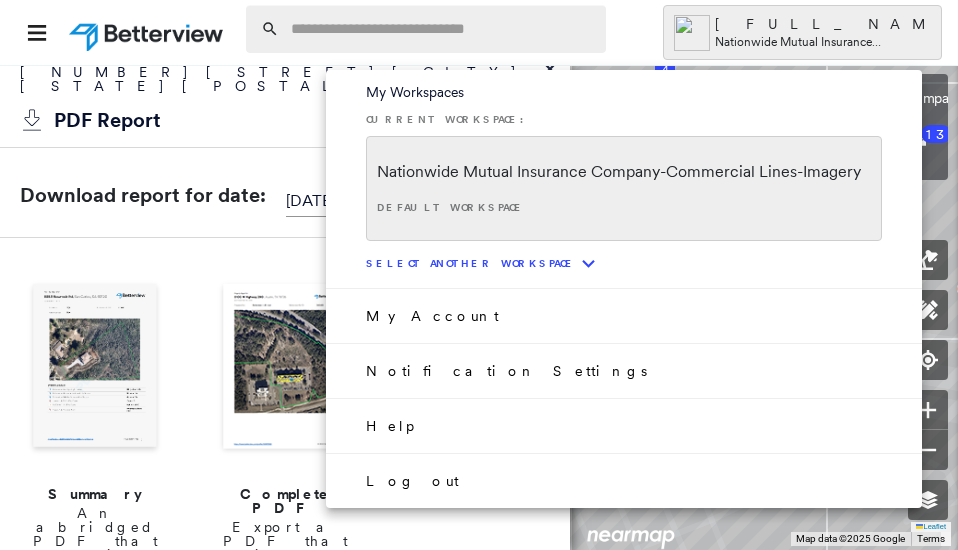 click at bounding box center [479, 275] 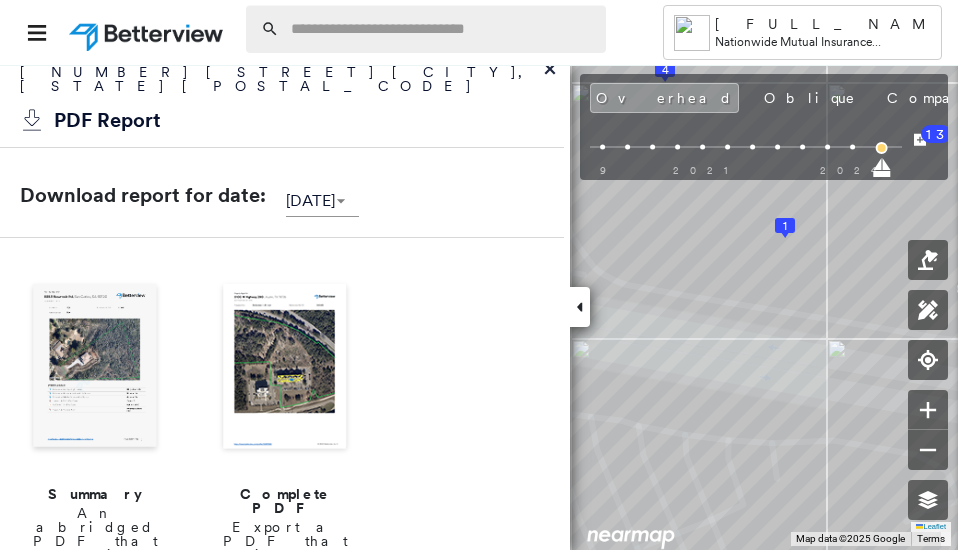 click at bounding box center (285, 368) 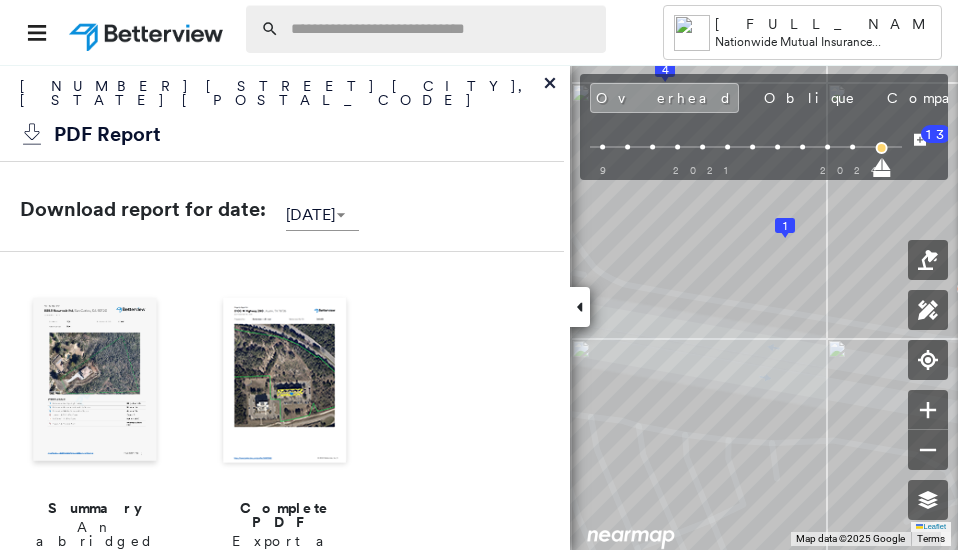 click on "PDF Report" at bounding box center [107, 134] 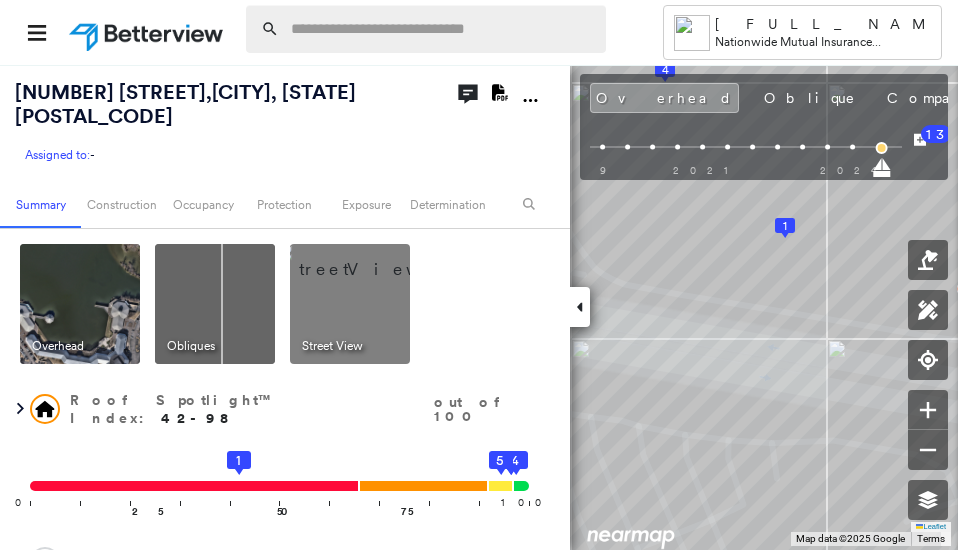 click on "Download PDF Report" 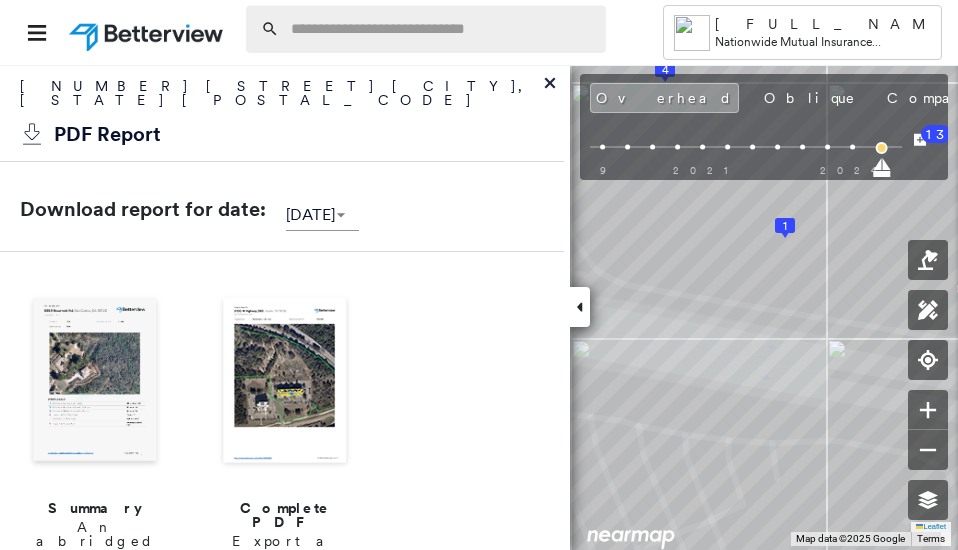 click at bounding box center (285, 382) 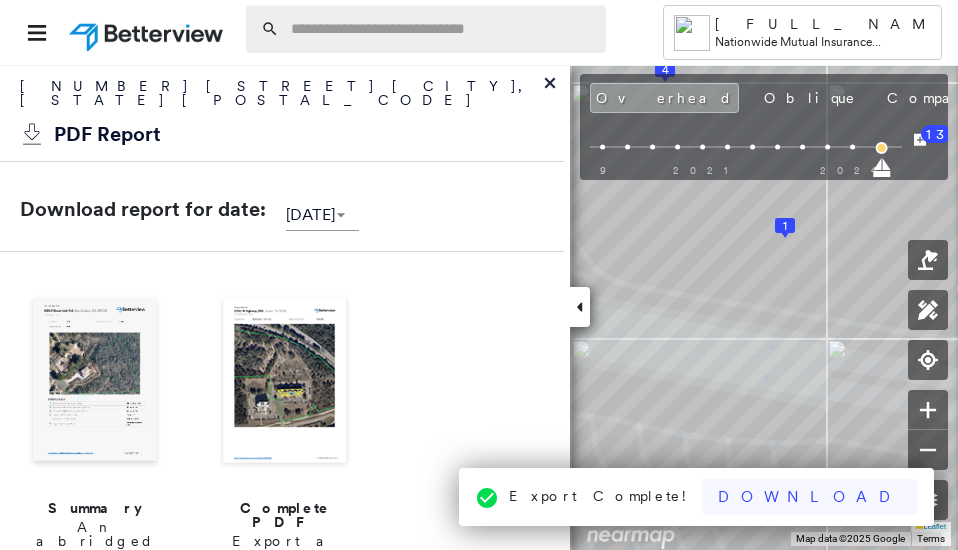 click on "Download" at bounding box center (810, 497) 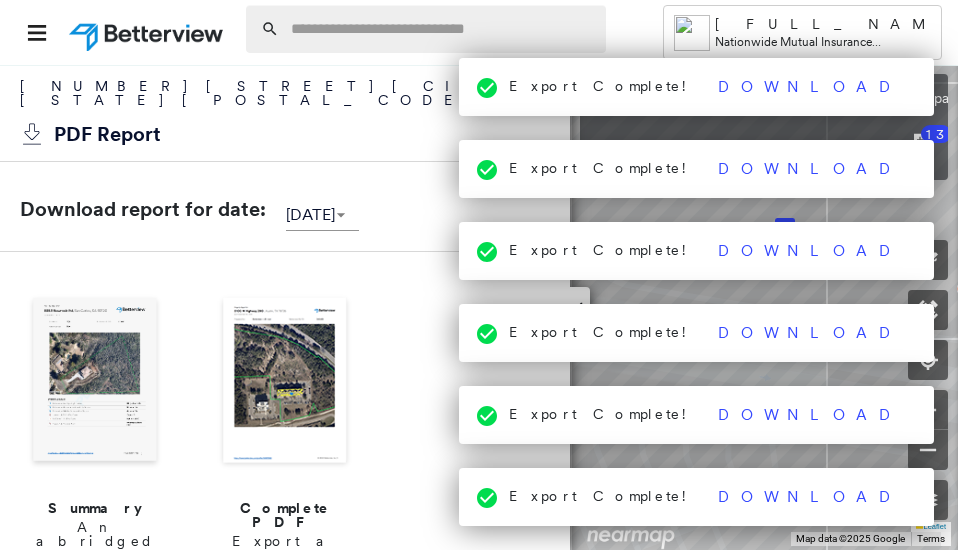 click at bounding box center (442, 29) 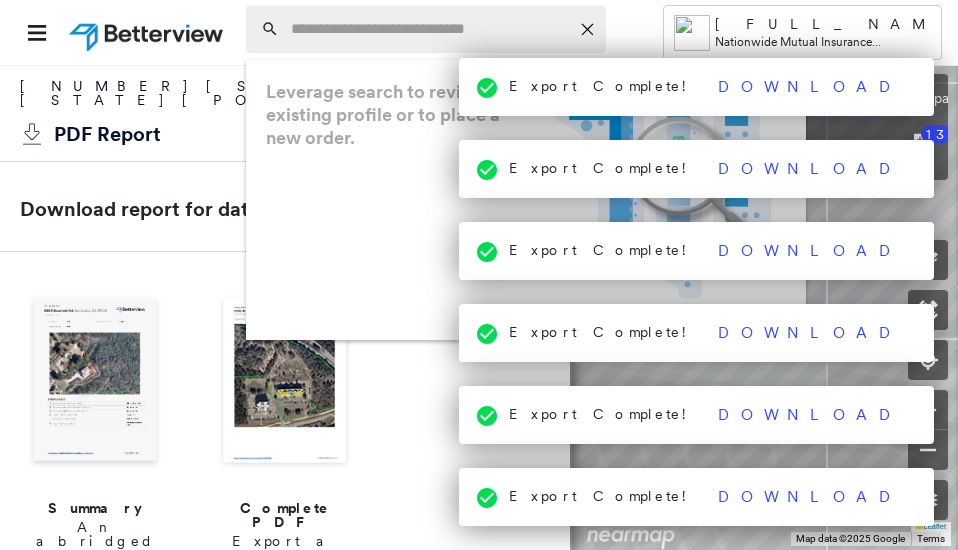 paste on "**********" 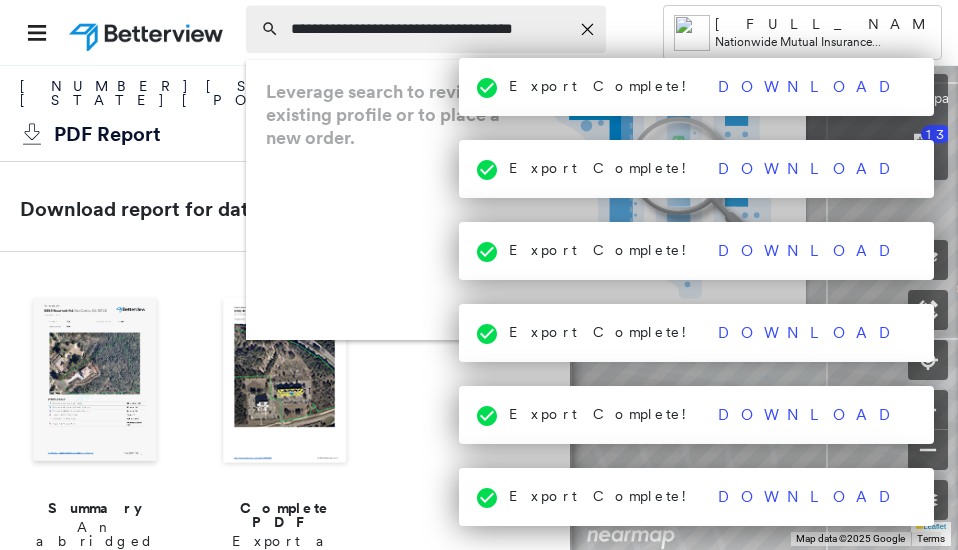 scroll, scrollTop: 0, scrollLeft: 8, axis: horizontal 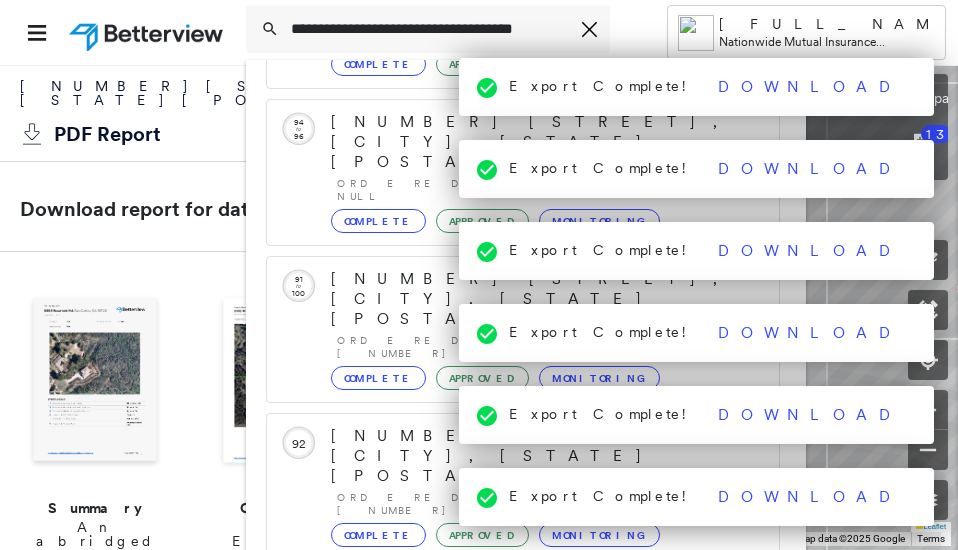 type on "**********" 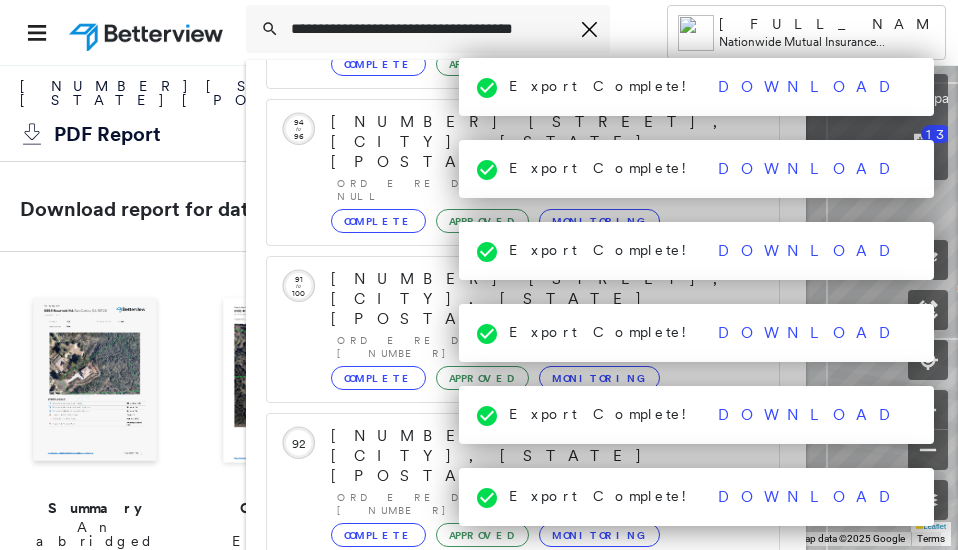scroll, scrollTop: 0, scrollLeft: 0, axis: both 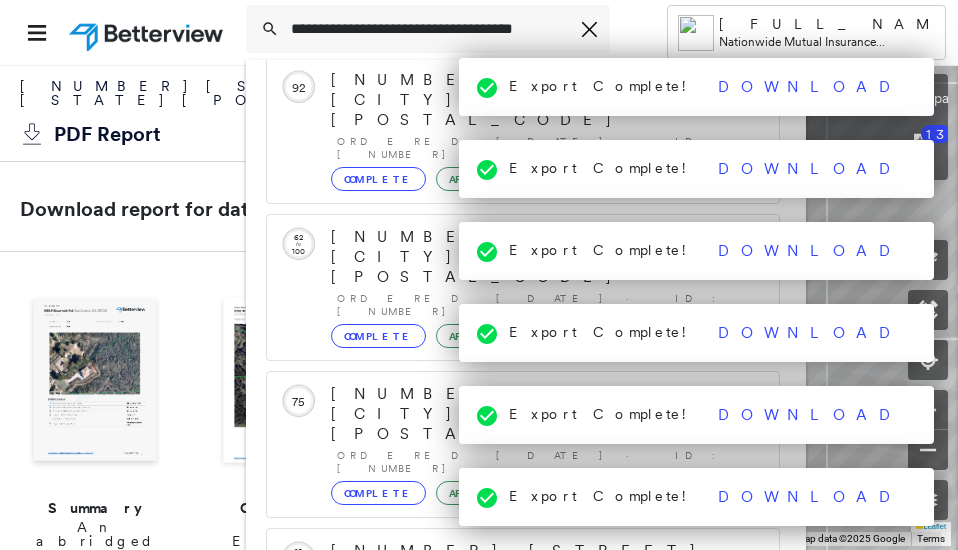 click on "Show  5  more existing properties" at bounding box center (524, 1072) 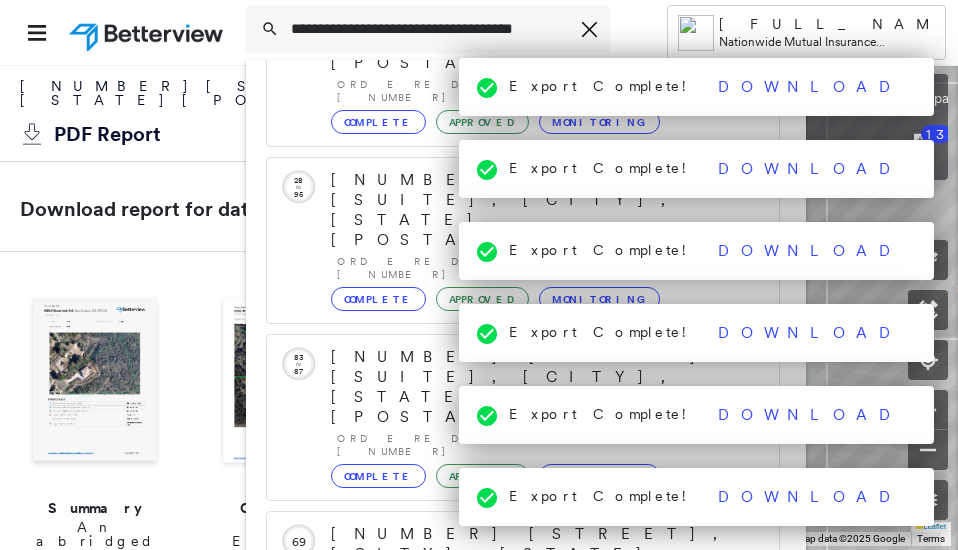 scroll, scrollTop: 1232, scrollLeft: 0, axis: vertical 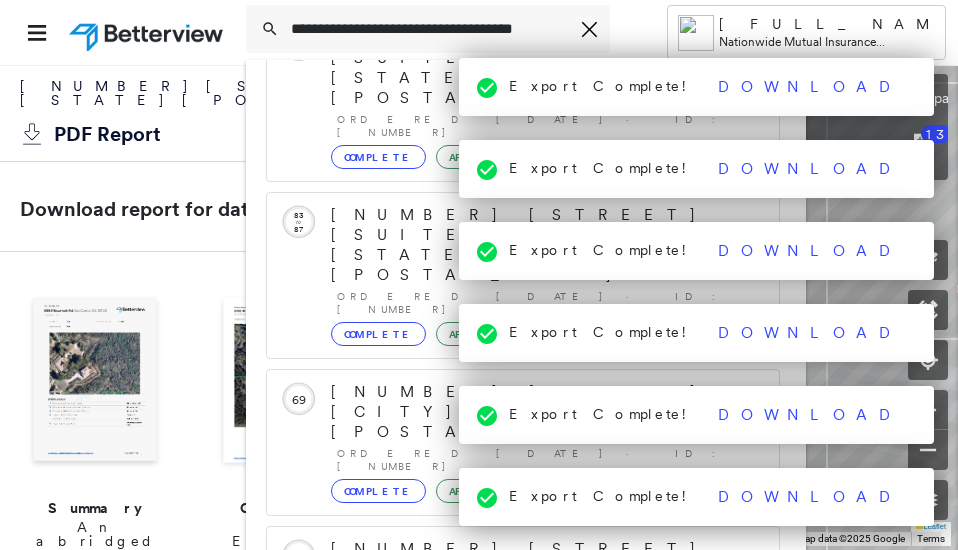click on "Show  5  more existing properties" at bounding box center (524, 1344) 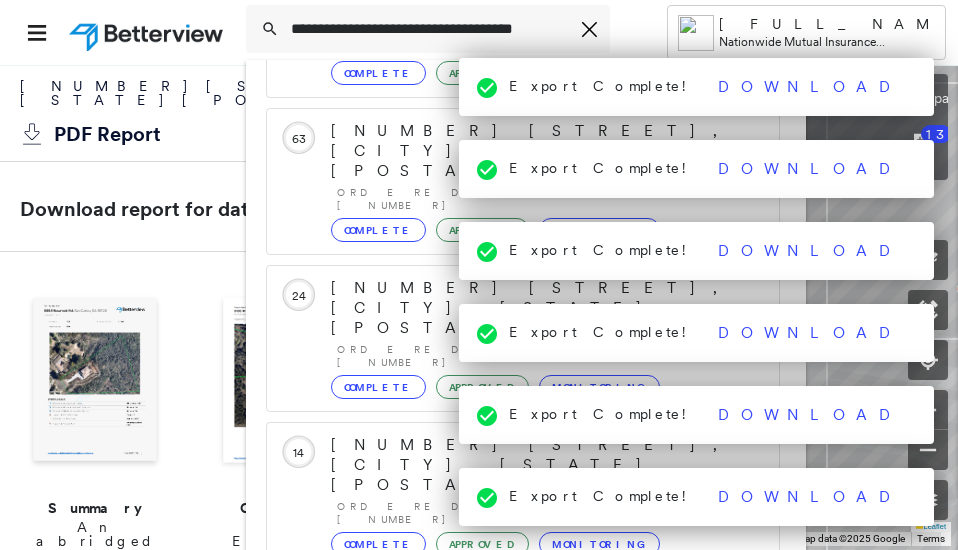 scroll, scrollTop: 1746, scrollLeft: 0, axis: vertical 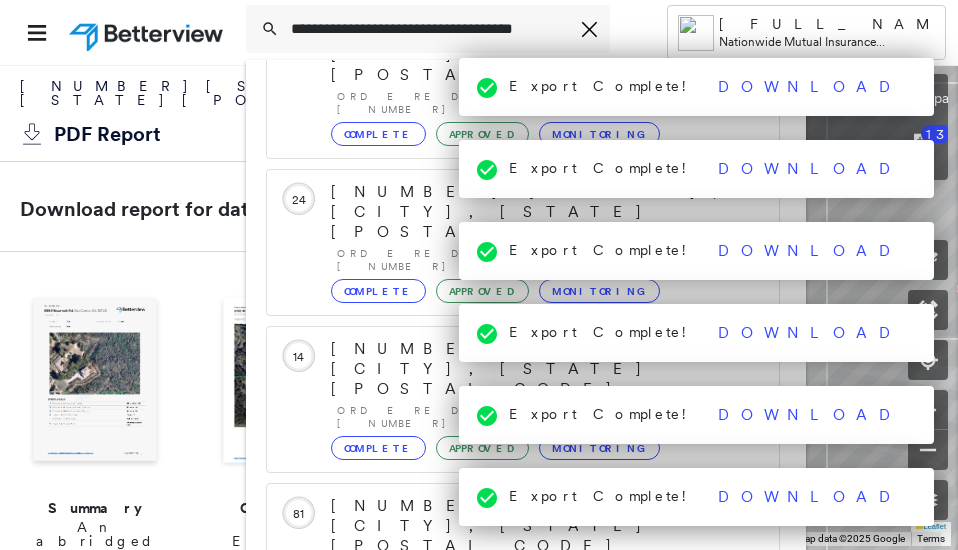 click on "Show  5  more existing properties" at bounding box center [524, 1589] 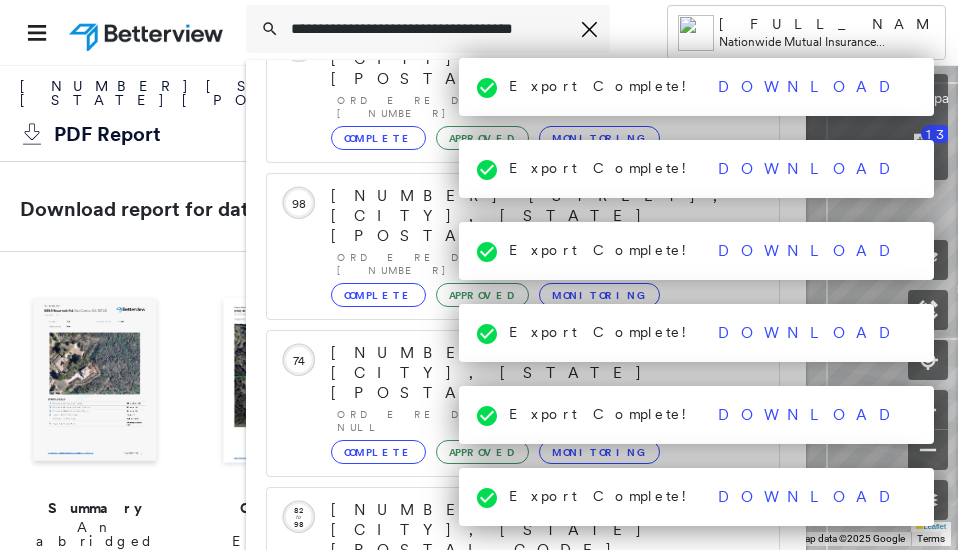 scroll, scrollTop: 2259, scrollLeft: 0, axis: vertical 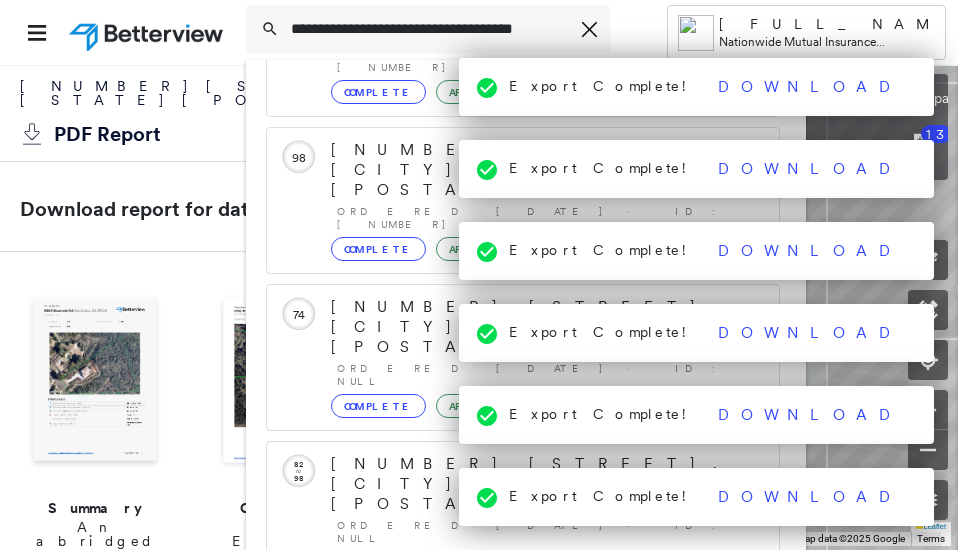 click on "Show  5  more existing properties" at bounding box center [524, 1848] 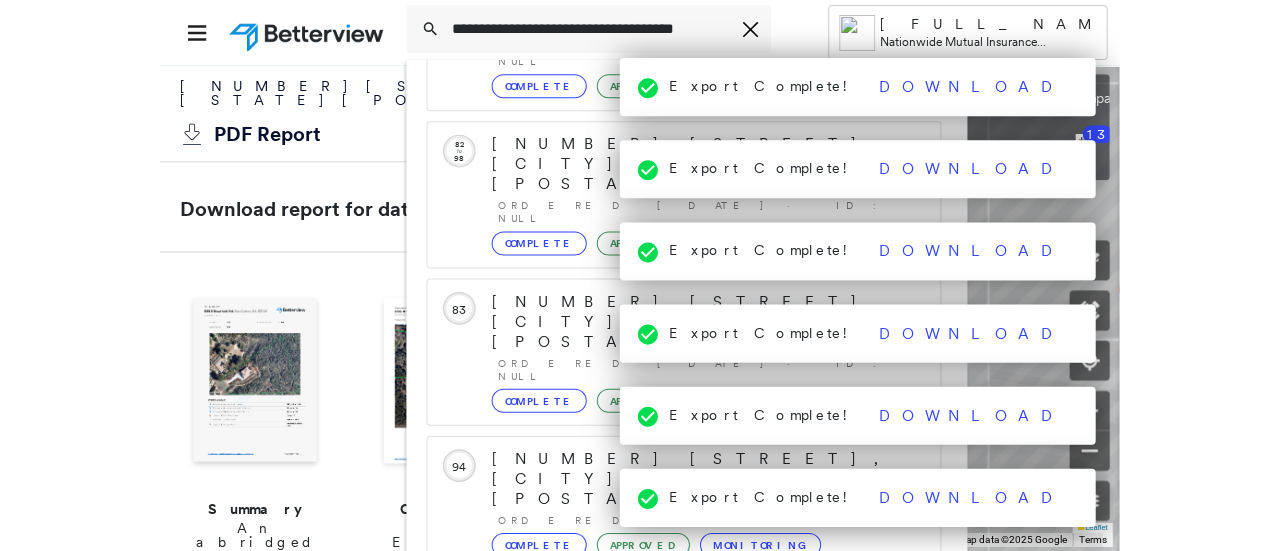 scroll, scrollTop: 2721, scrollLeft: 0, axis: vertical 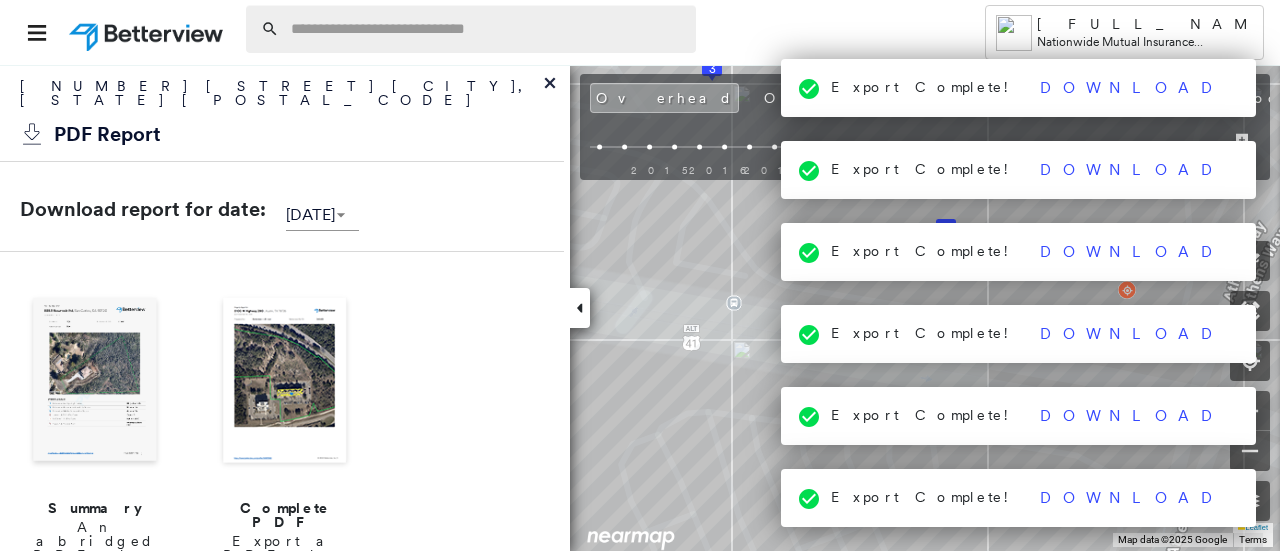 click at bounding box center [487, 29] 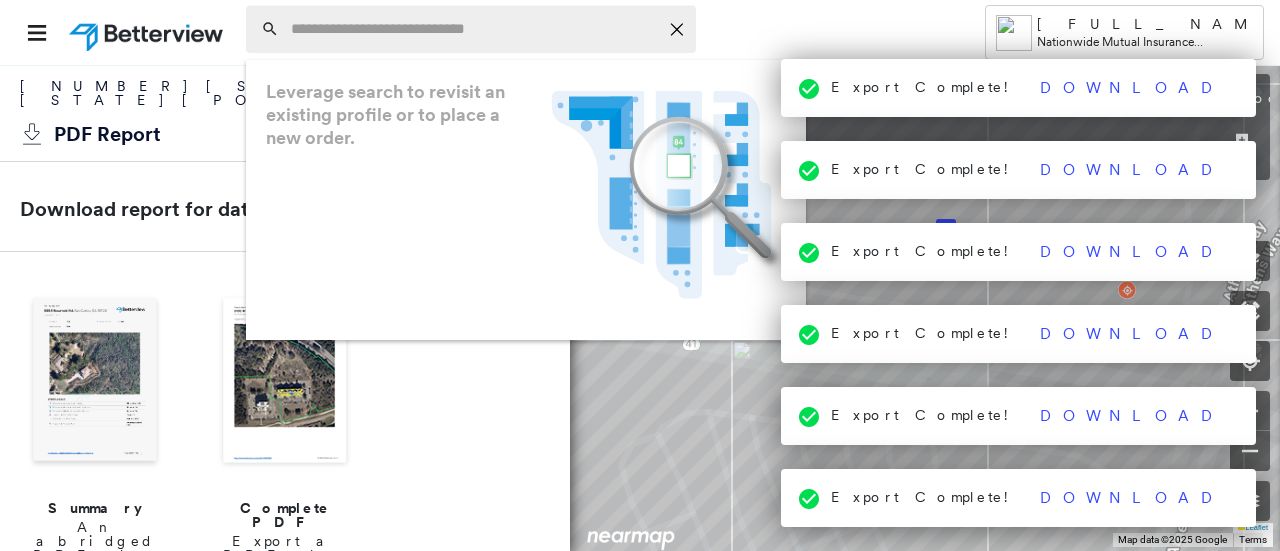 paste on "**********" 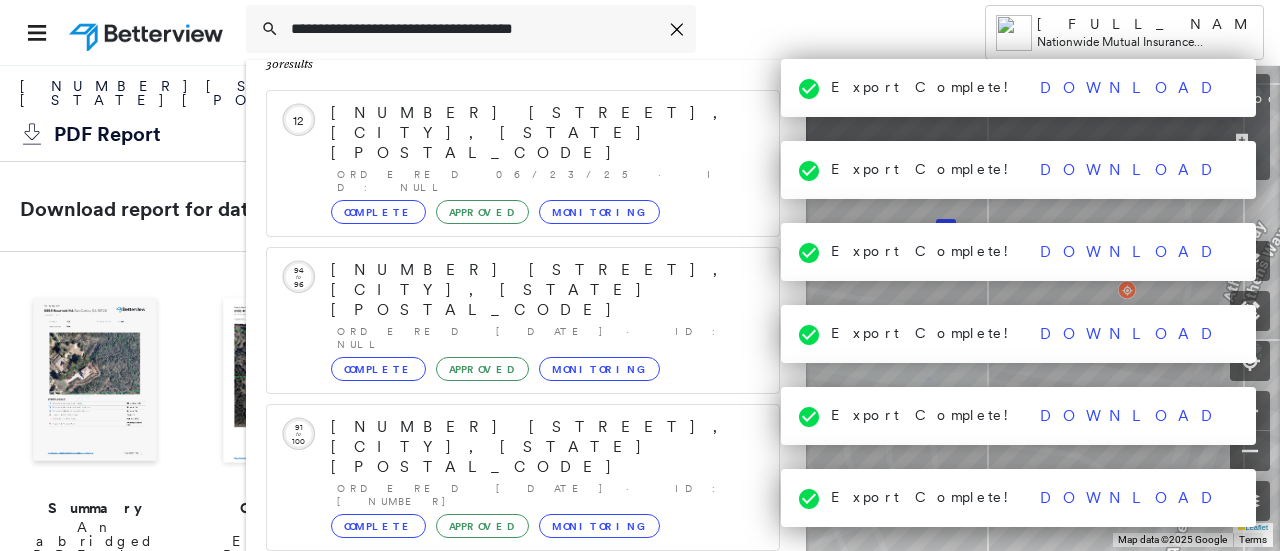 scroll, scrollTop: 206, scrollLeft: 0, axis: vertical 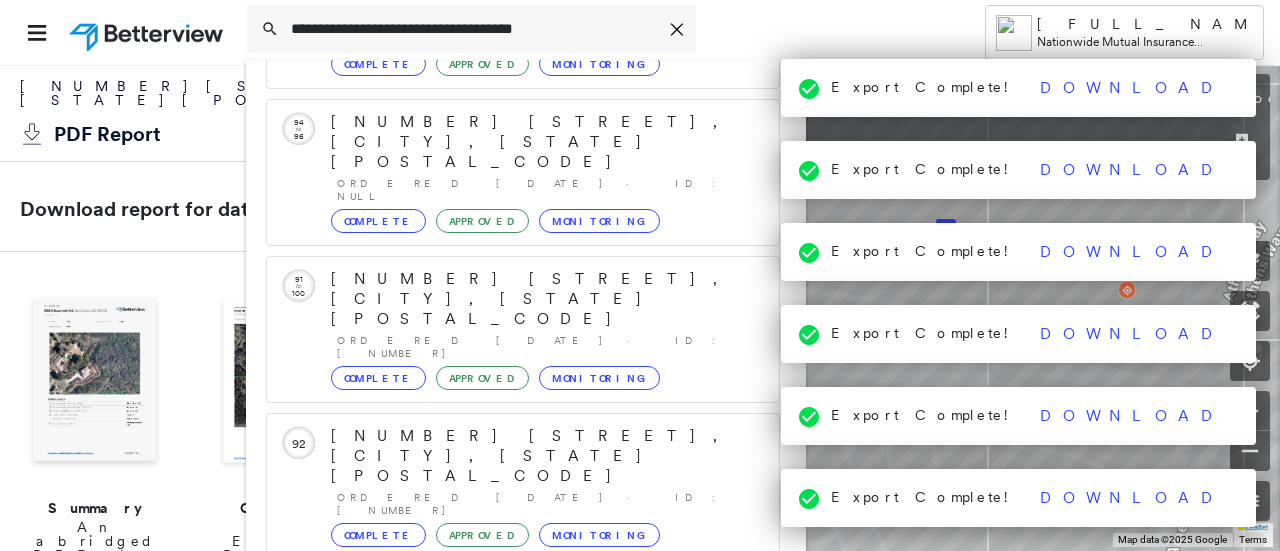type on "**********" 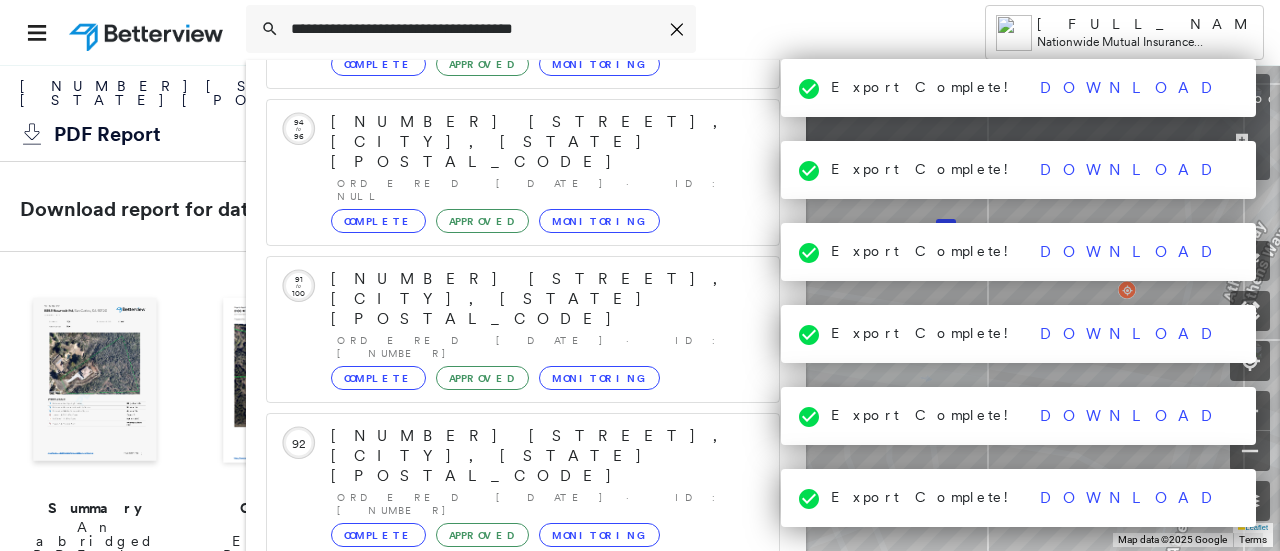 click on "Run a New Property Profile 1 result - Click to order a Property Profile" at bounding box center [523, 841] 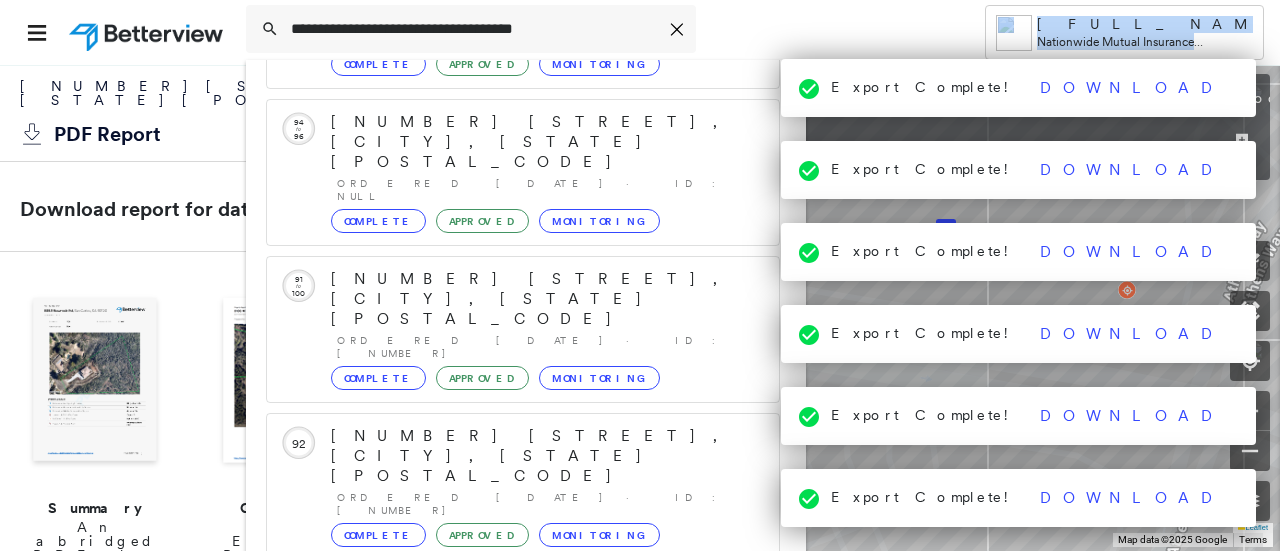 drag, startPoint x: 527, startPoint y: 527, endPoint x: 540, endPoint y: 567, distance: 42.059483 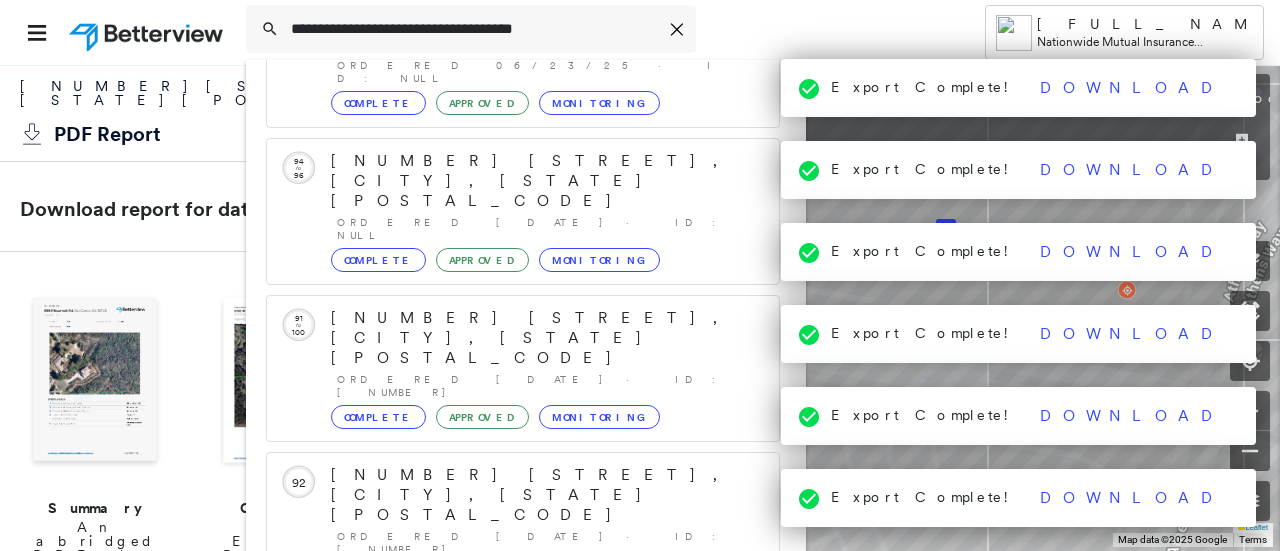 scroll, scrollTop: 206, scrollLeft: 0, axis: vertical 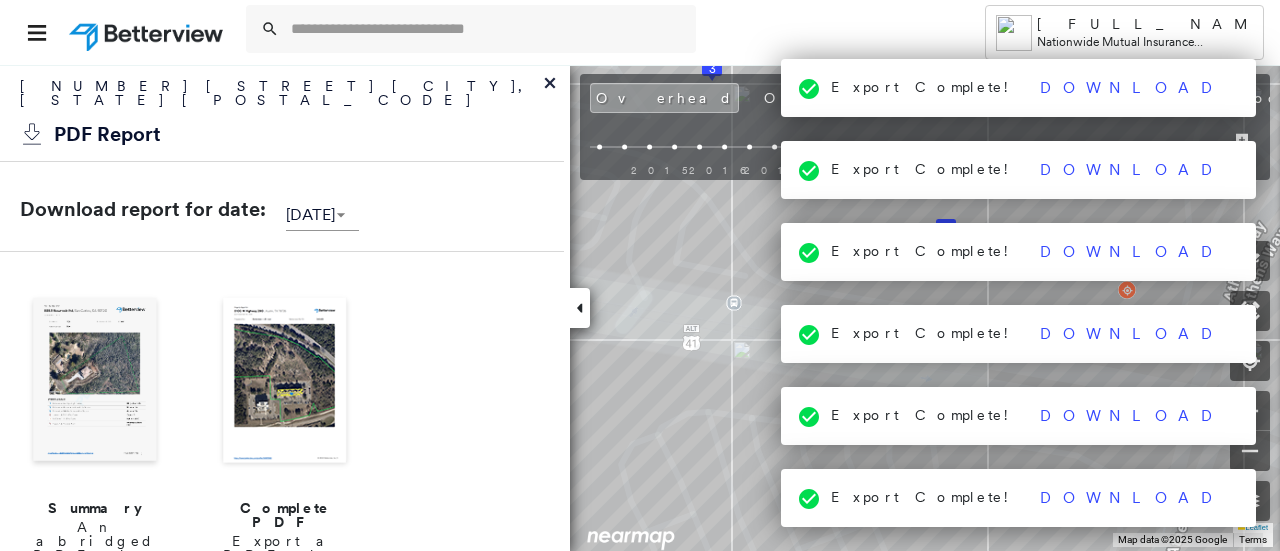 click 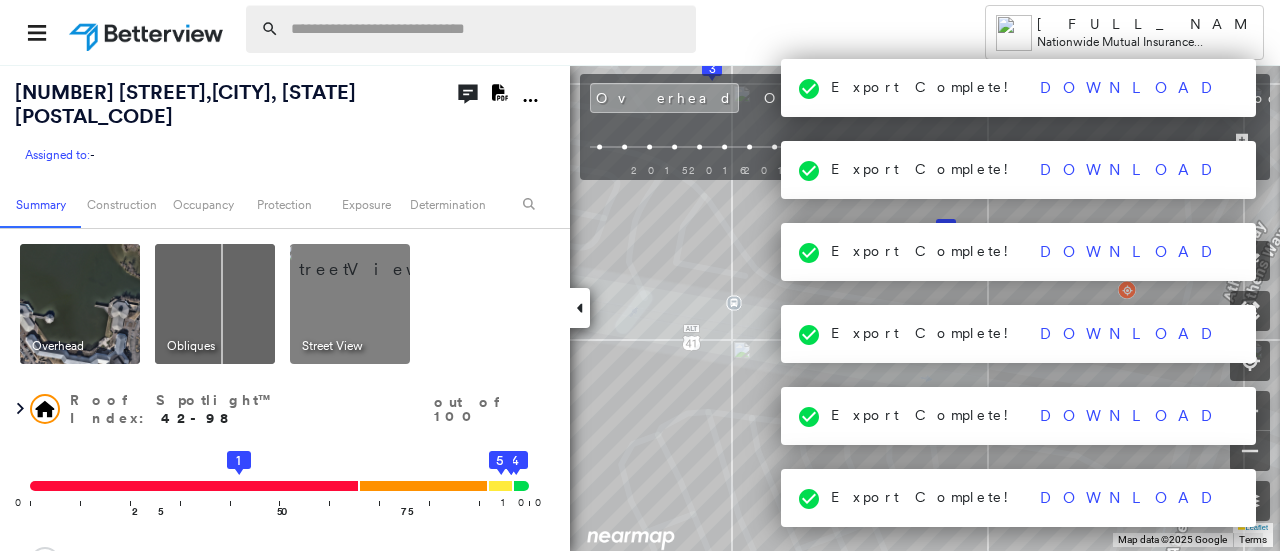 click at bounding box center (487, 29) 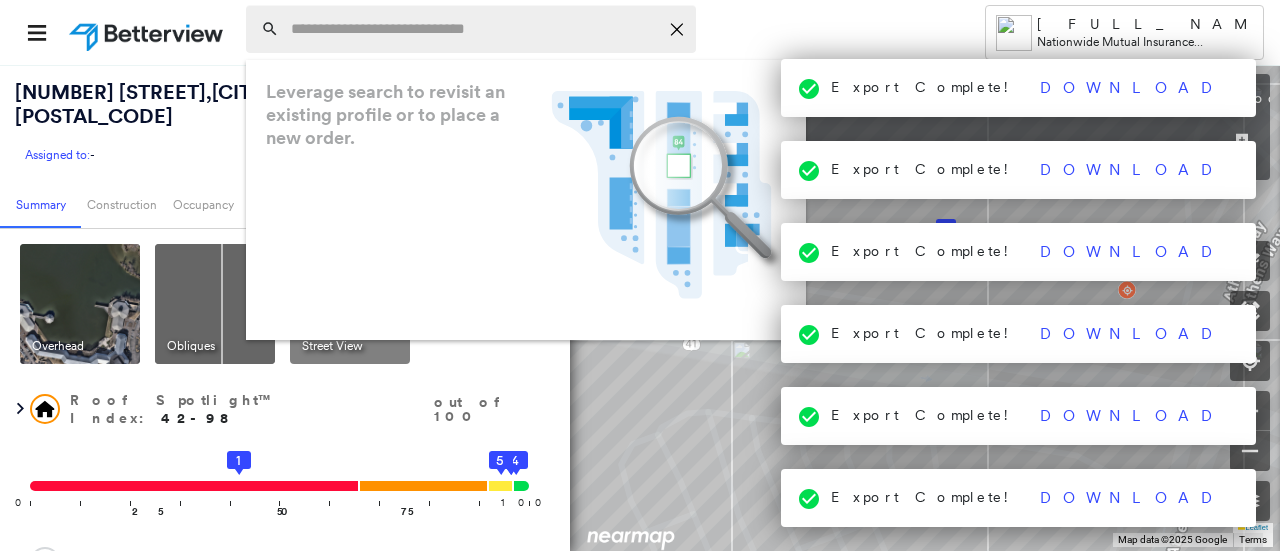 paste on "**********" 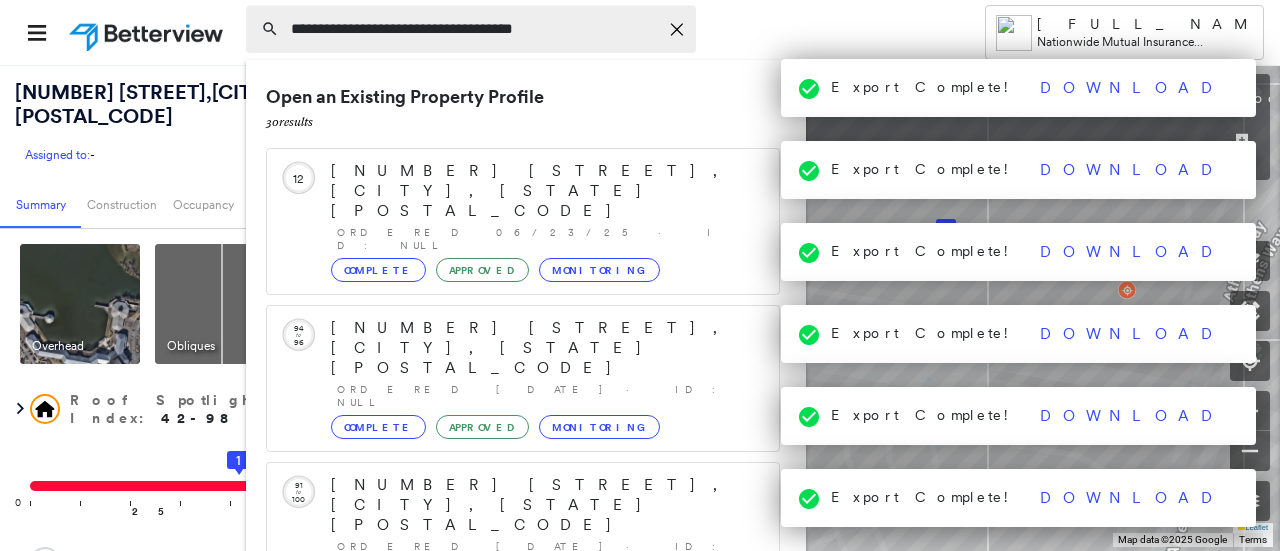 type on "**********" 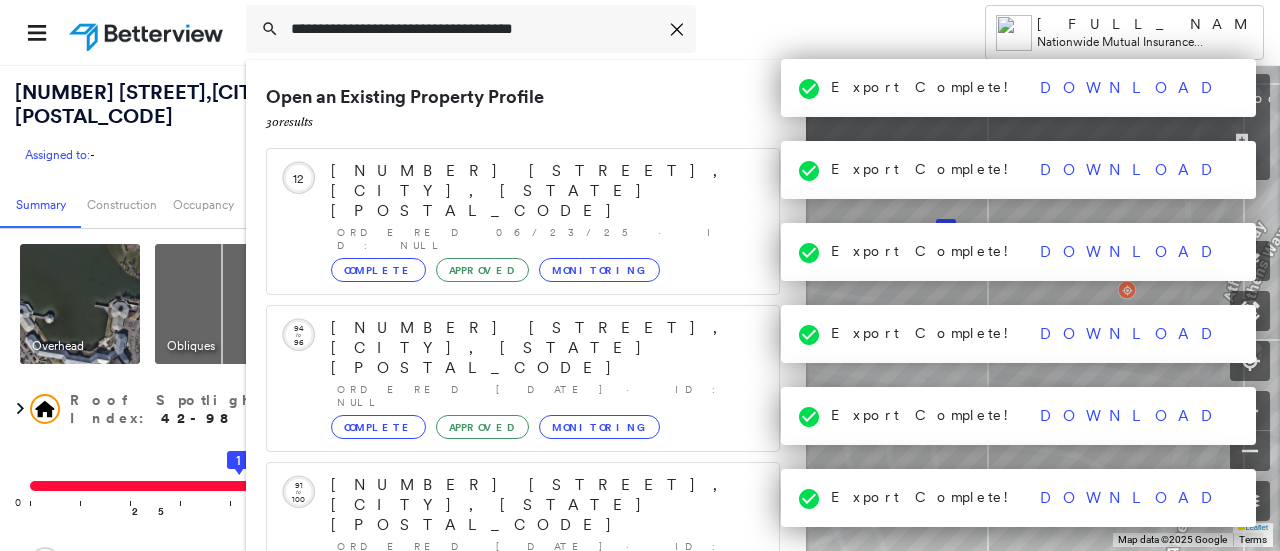 drag, startPoint x: 452, startPoint y: 27, endPoint x: 207, endPoint y: -17, distance: 248.91966 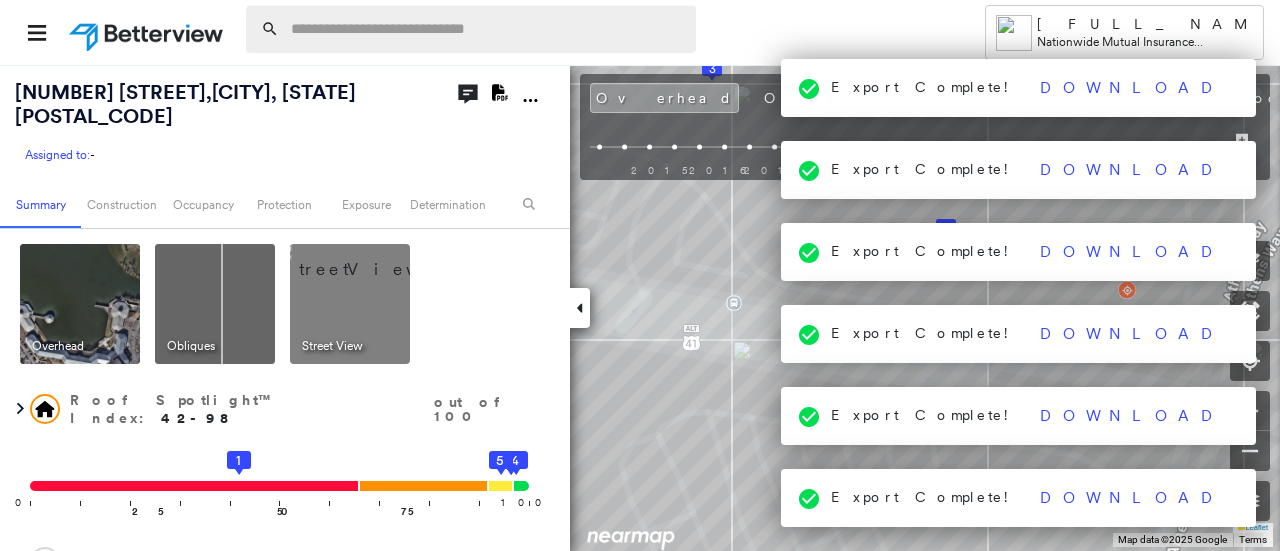 paste on "**********" 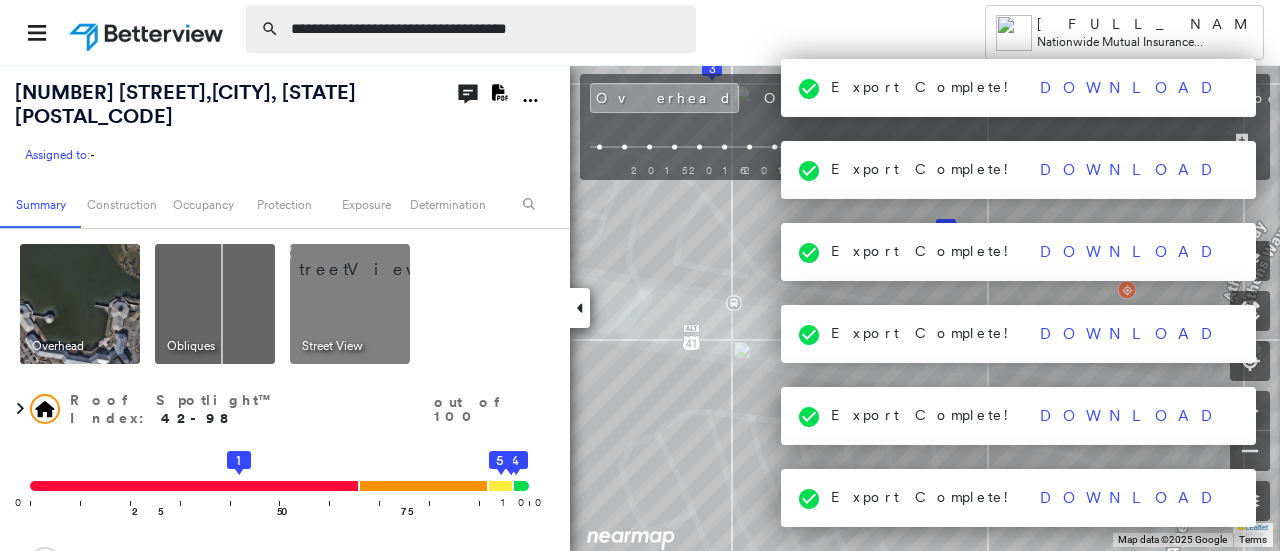 type on "**********" 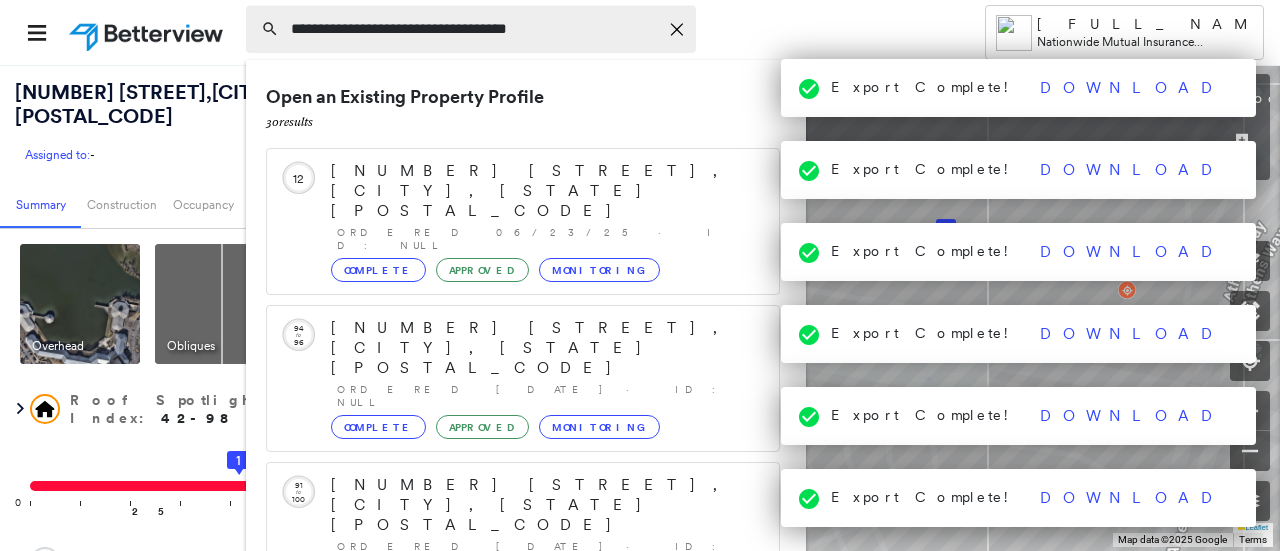 click on "**********" at bounding box center (474, 29) 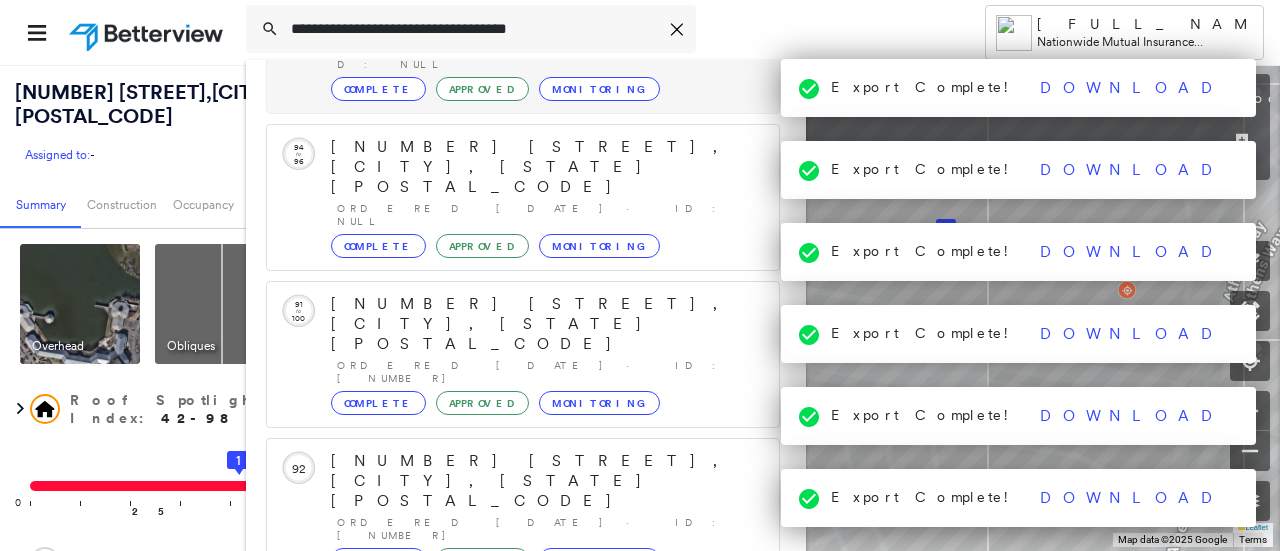 scroll, scrollTop: 206, scrollLeft: 0, axis: vertical 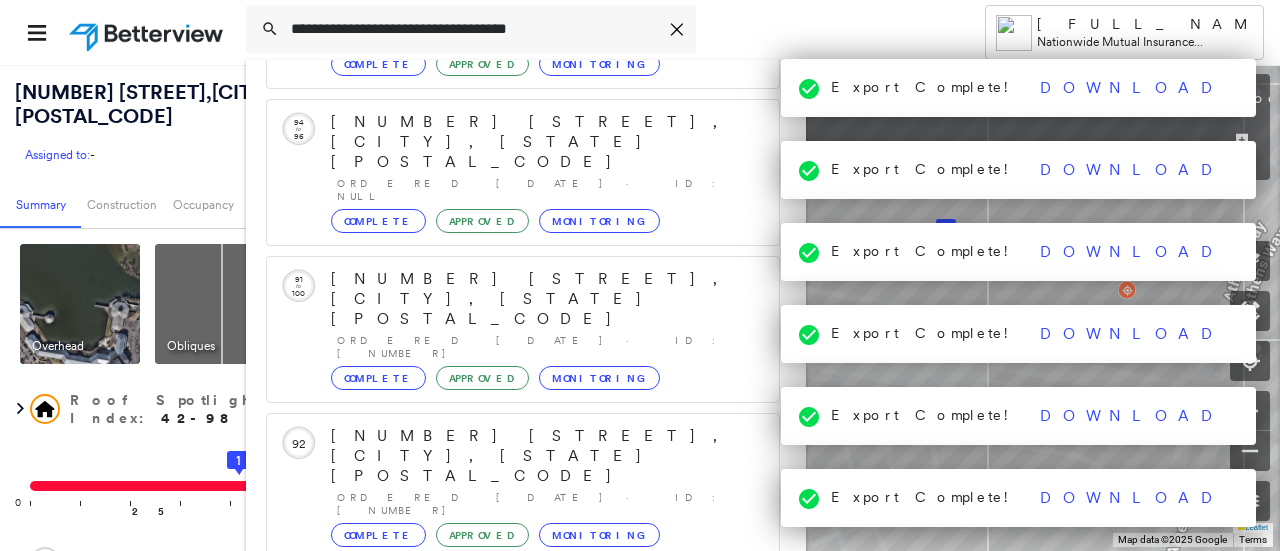 click on "Show  5  more existing properties" at bounding box center [524, 760] 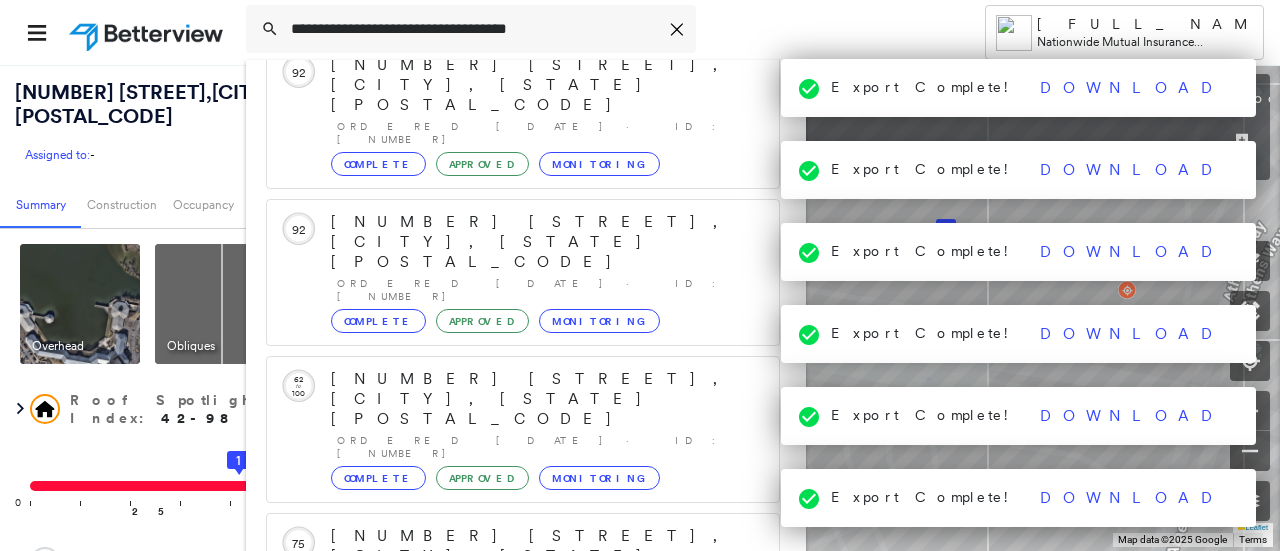 scroll, scrollTop: 719, scrollLeft: 0, axis: vertical 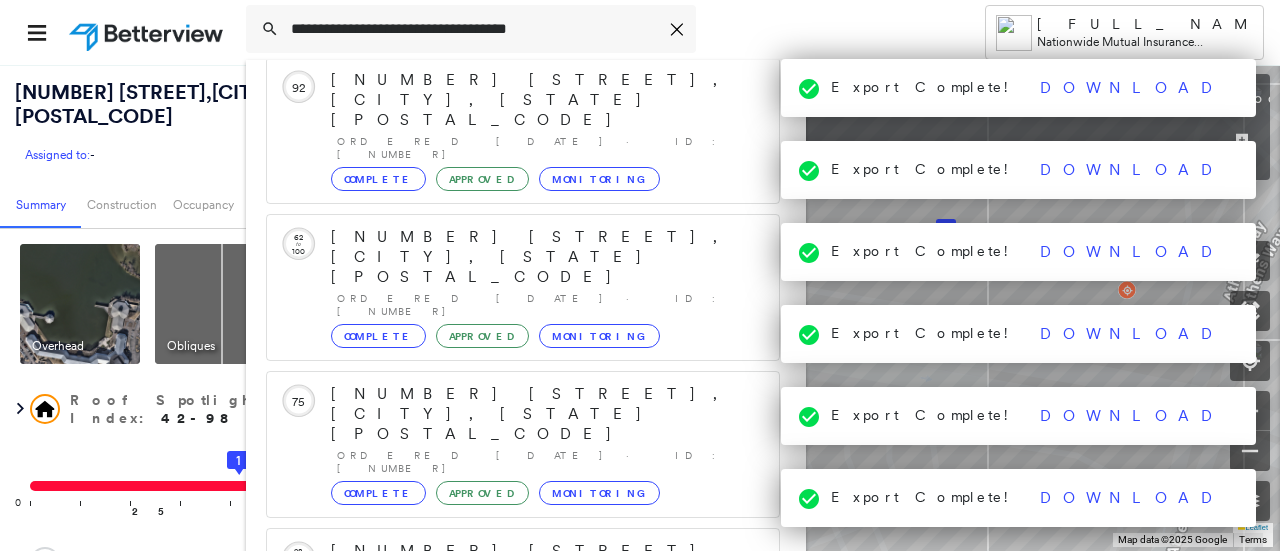 click on "Show  5  more existing properties" at bounding box center (524, 1072) 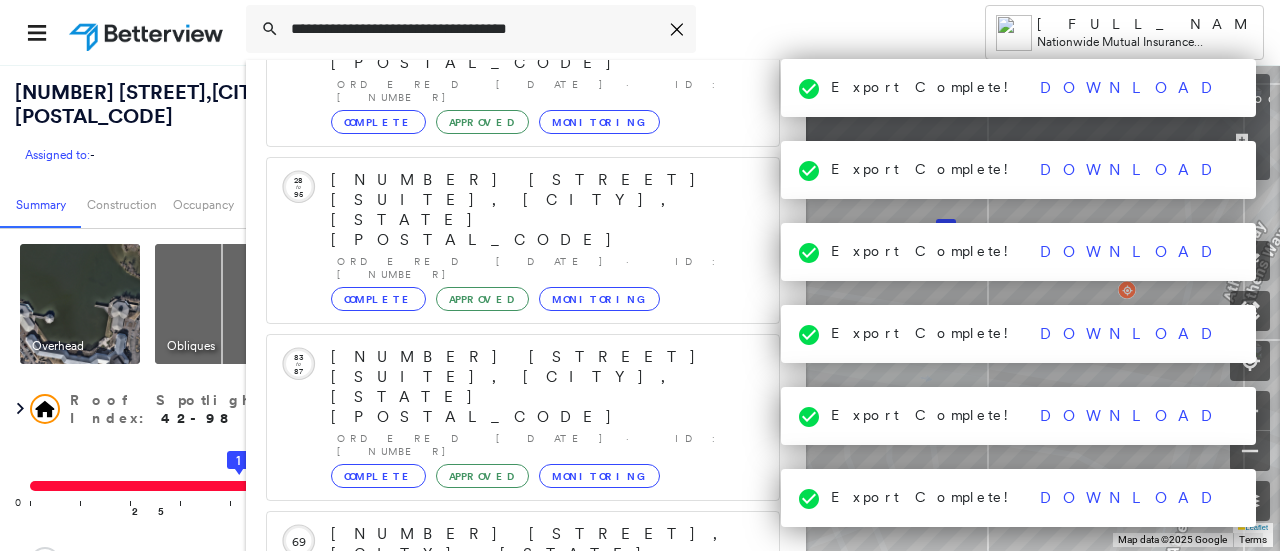 click on "Open an Existing Property Profile 30  result s Circled Text Icon 12 [NUMBER] [STREET], [CITY], [STATE] [POSTAL_CODE] Ordered [DATE] · ID: null Complete Approved Monitoring Circled Text Icon 94 to 96 [NUMBER]  [STREET], [CITY], [STATE] [POSTAL_CODE] Ordered [DATE] · ID: null Complete Approved Monitoring Circled Text Icon 91 to 100 [NUMBER] [STREET], [CITY], [STATE] [POSTAL_CODE] Ordered [DATE] · ID: [NUMBER] Complete Approved Monitoring Circled Text Icon 92 [NUMBER] [STREET], [CITY], [STATE] [POSTAL_CODE] Ordered [DATE] · ID: [NUMBER] Complete Approved Monitoring Circled Text Icon 92 [NUMBER] [STREET], [CITY], [STATE] [POSTAL_CODE] Ordered [DATE] · ID: [NUMBER] Complete Approved Monitoring Circled Text Icon 62 to 100 [NUMBER] [STREET], [CITY], [STATE] [POSTAL_CODE] Ordered [DATE] · ID: [NUMBER] Complete Approved Monitoring Circled Text Icon 75 [NUMBER] [STREET], [CITY], [STATE] [POSTAL_CODE] Ordered [DATE] · ID: [NUMBER] Complete Approved Monitoring Circled Text Icon 28 to 95 [NUMBER] [STREET] [SUITE], [CITY], [STATE] [POSTAL_CODE] Complete Approved 83 to" at bounding box center [523, 259] 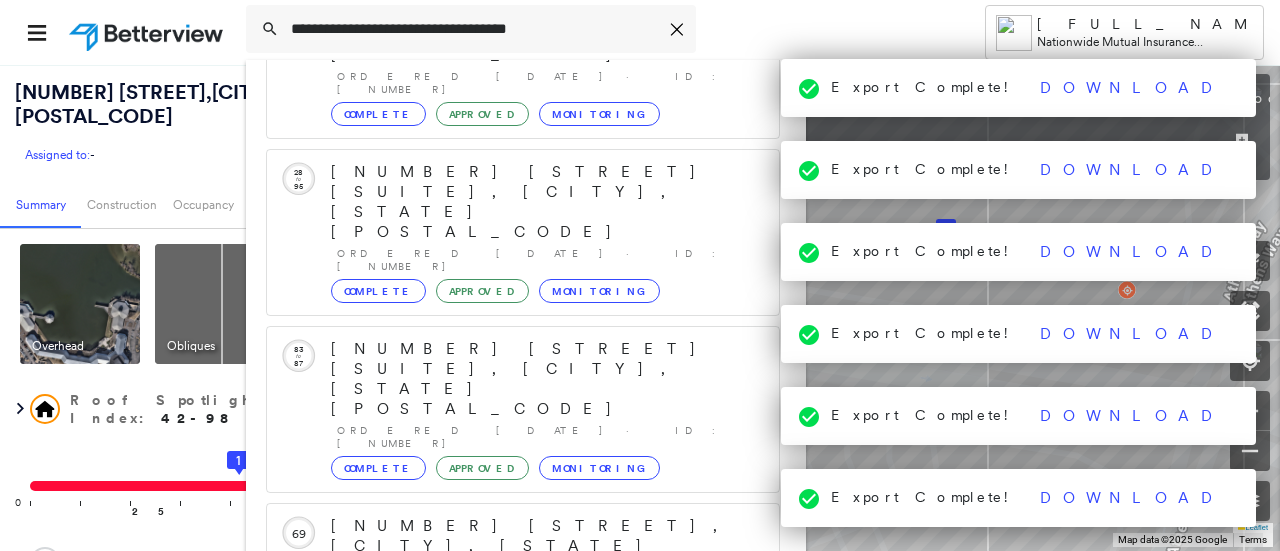 scroll, scrollTop: 1232, scrollLeft: 0, axis: vertical 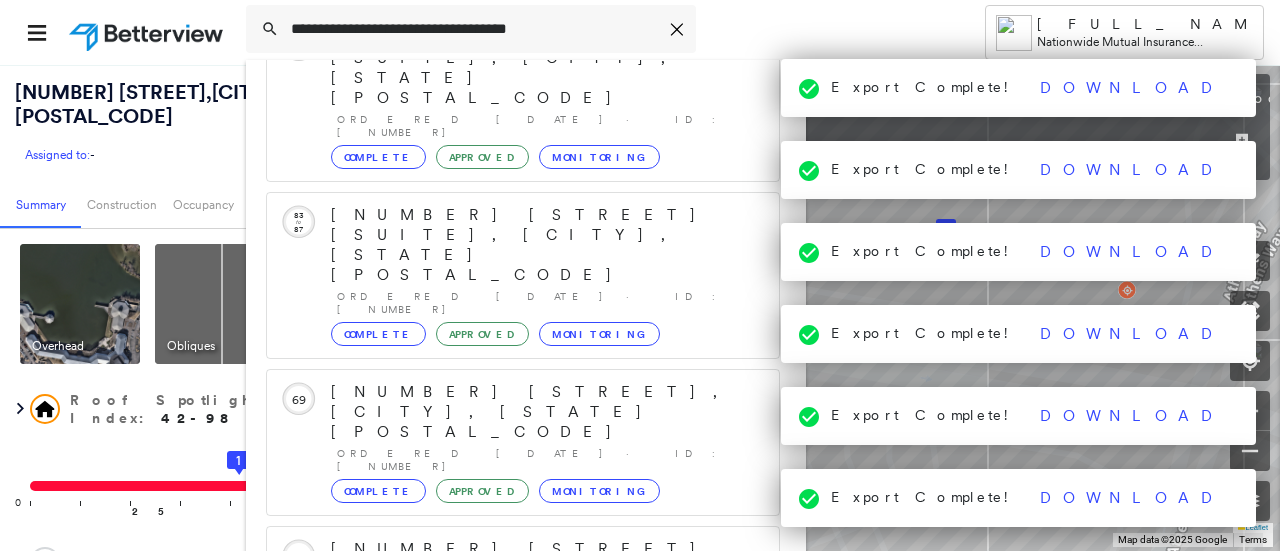 click on "Show  5  more existing properties" at bounding box center (524, 1344) 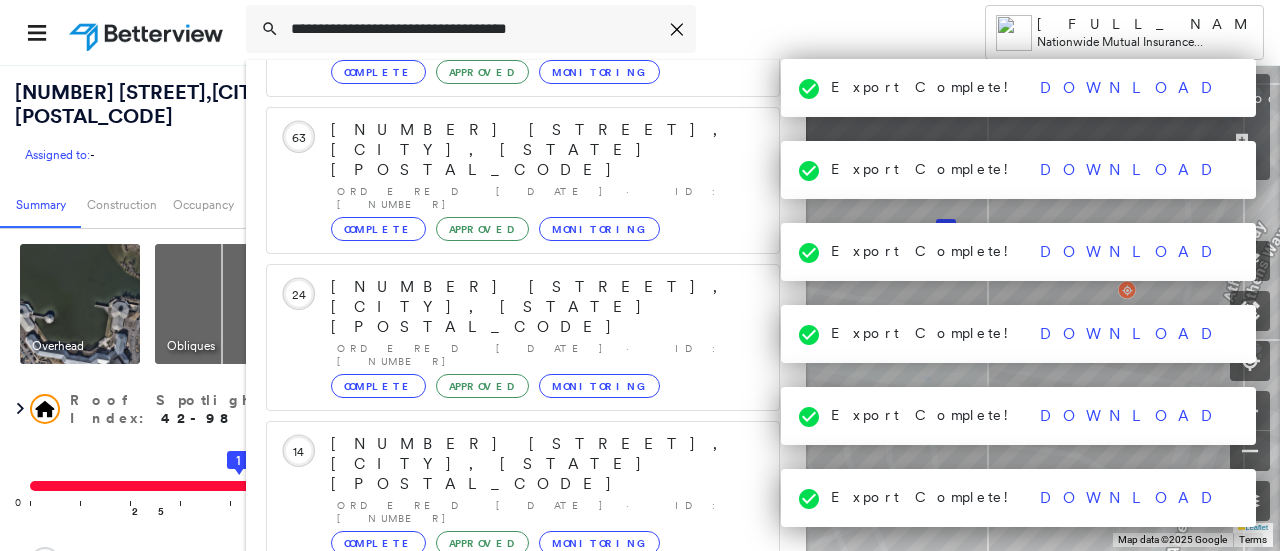 scroll, scrollTop: 1746, scrollLeft: 0, axis: vertical 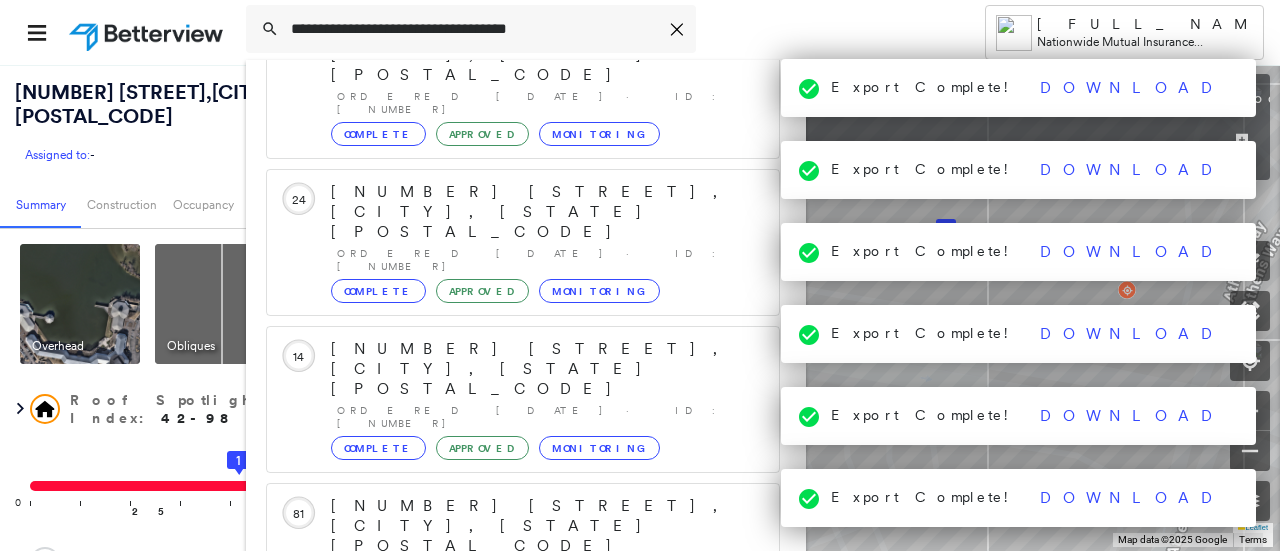 click on "Show  5  more existing properties" at bounding box center [524, 1589] 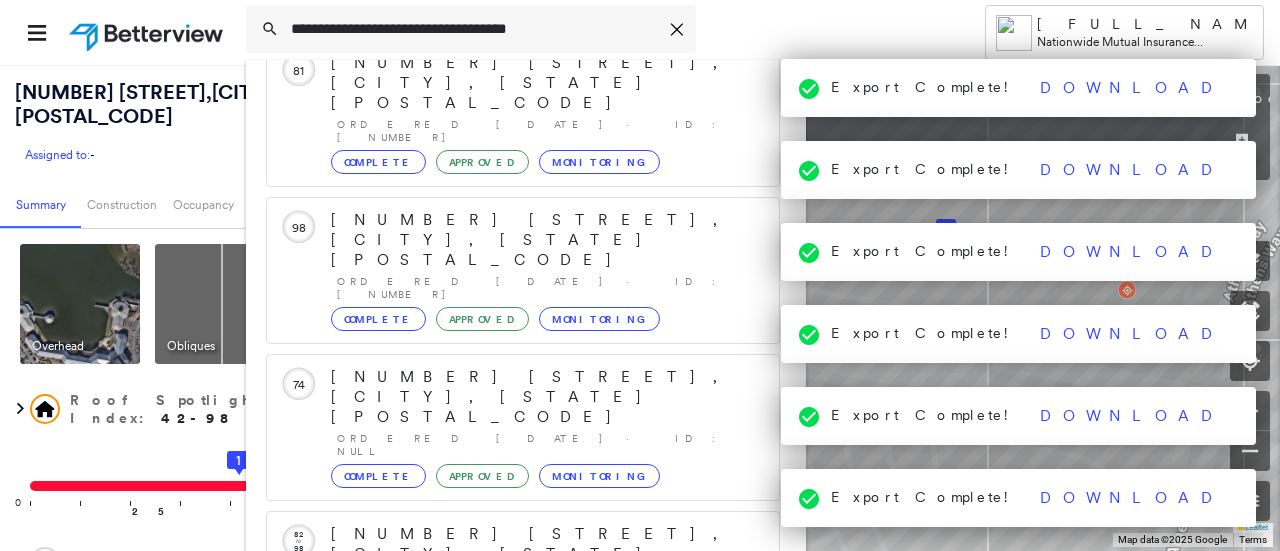 scroll, scrollTop: 2259, scrollLeft: 0, axis: vertical 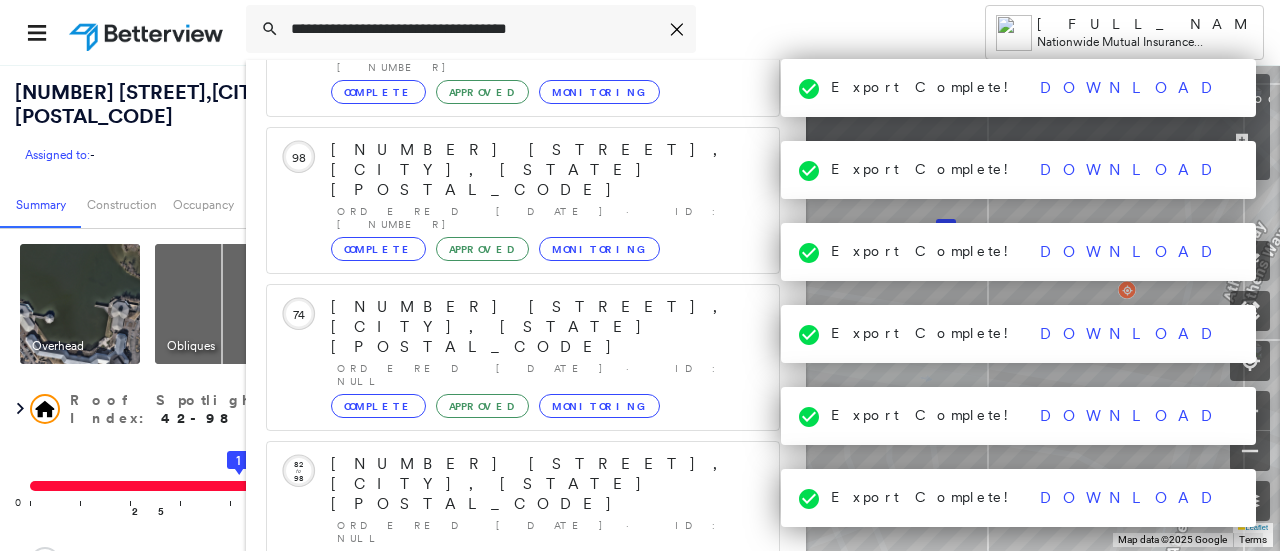 click on "Show  5  more existing properties" at bounding box center (524, 1848) 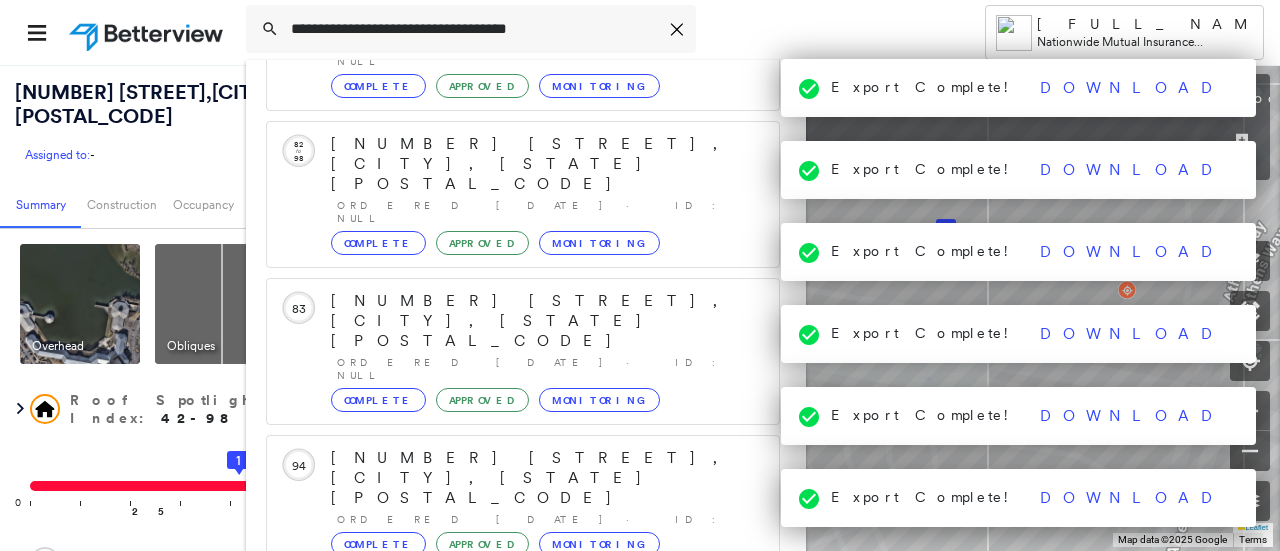 scroll, scrollTop: 2721, scrollLeft: 0, axis: vertical 